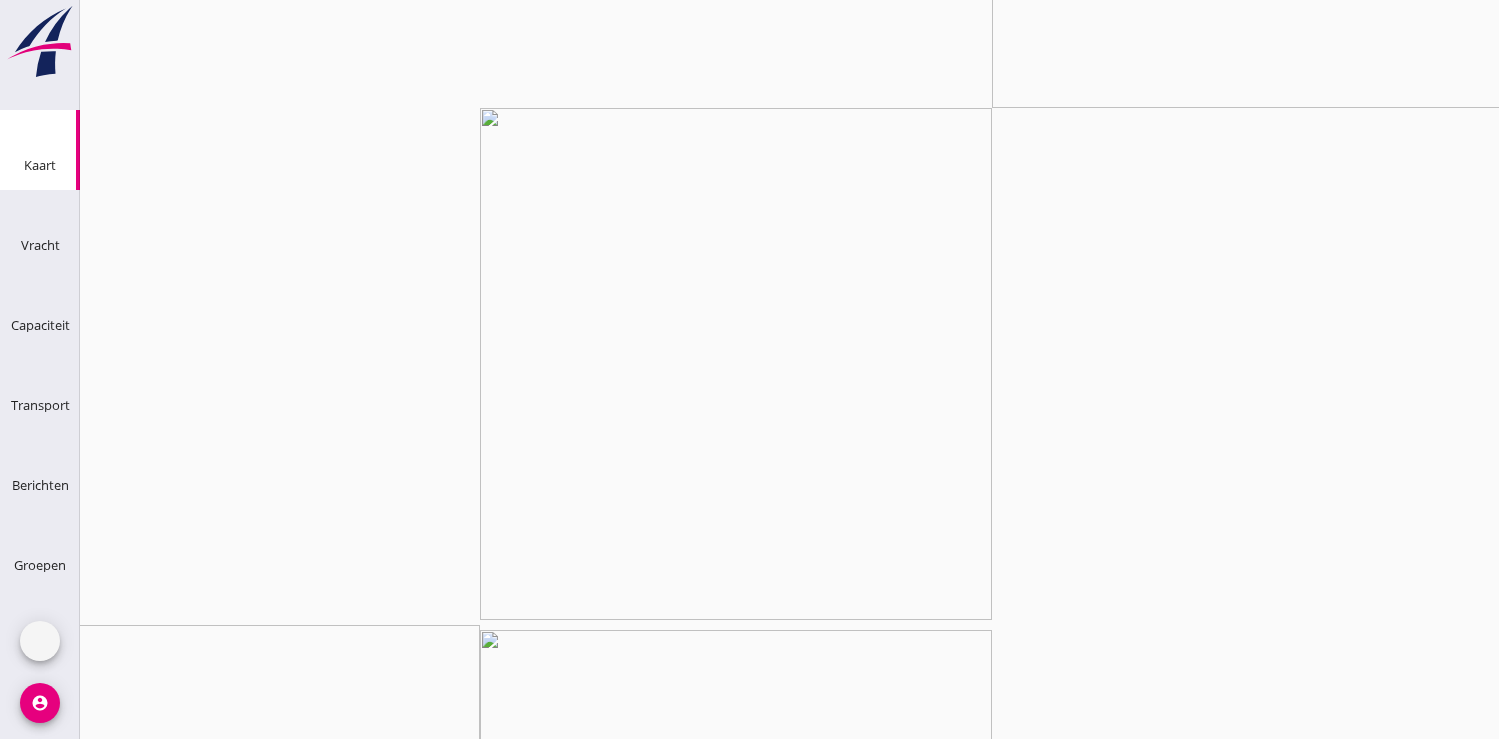 scroll, scrollTop: 0, scrollLeft: 0, axis: both 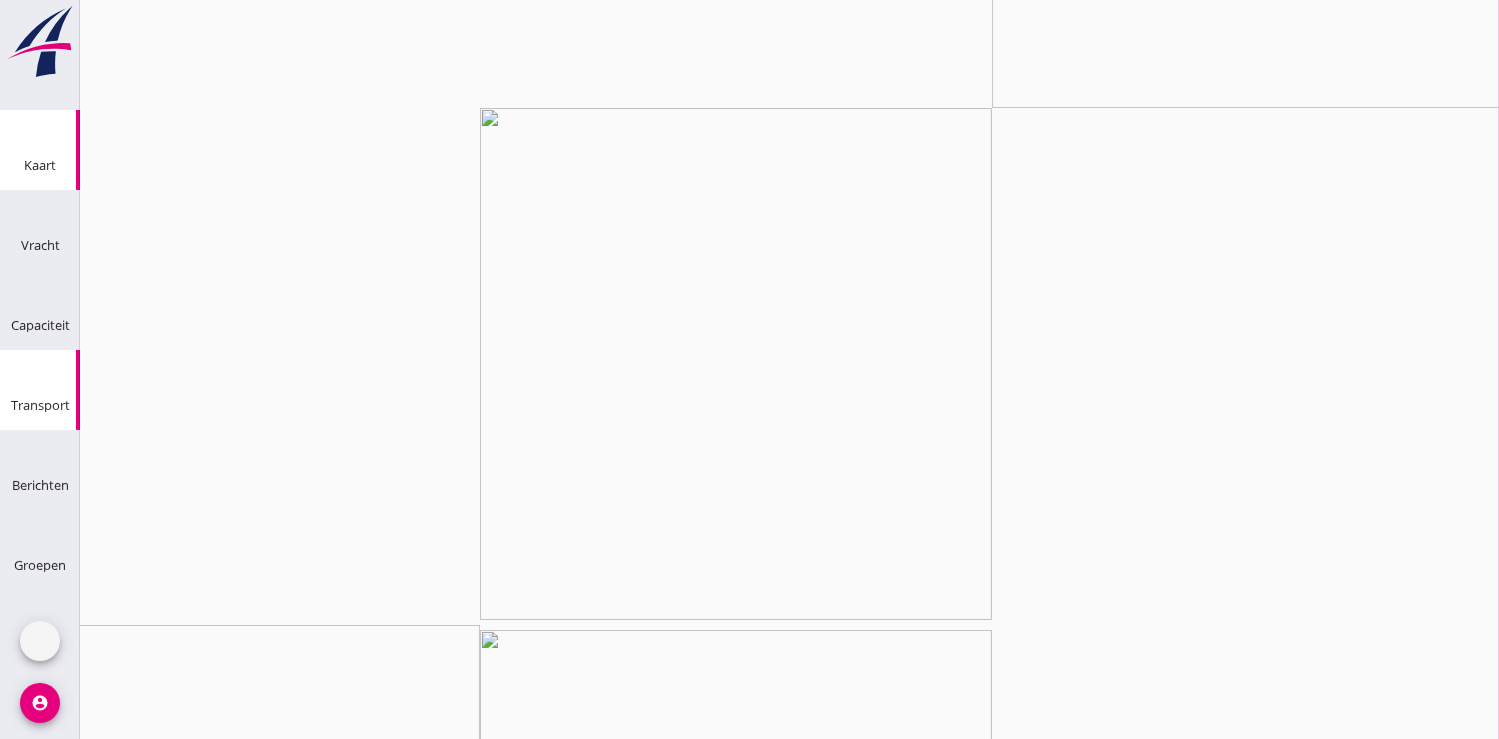 click on "Transport" at bounding box center (40, 406) 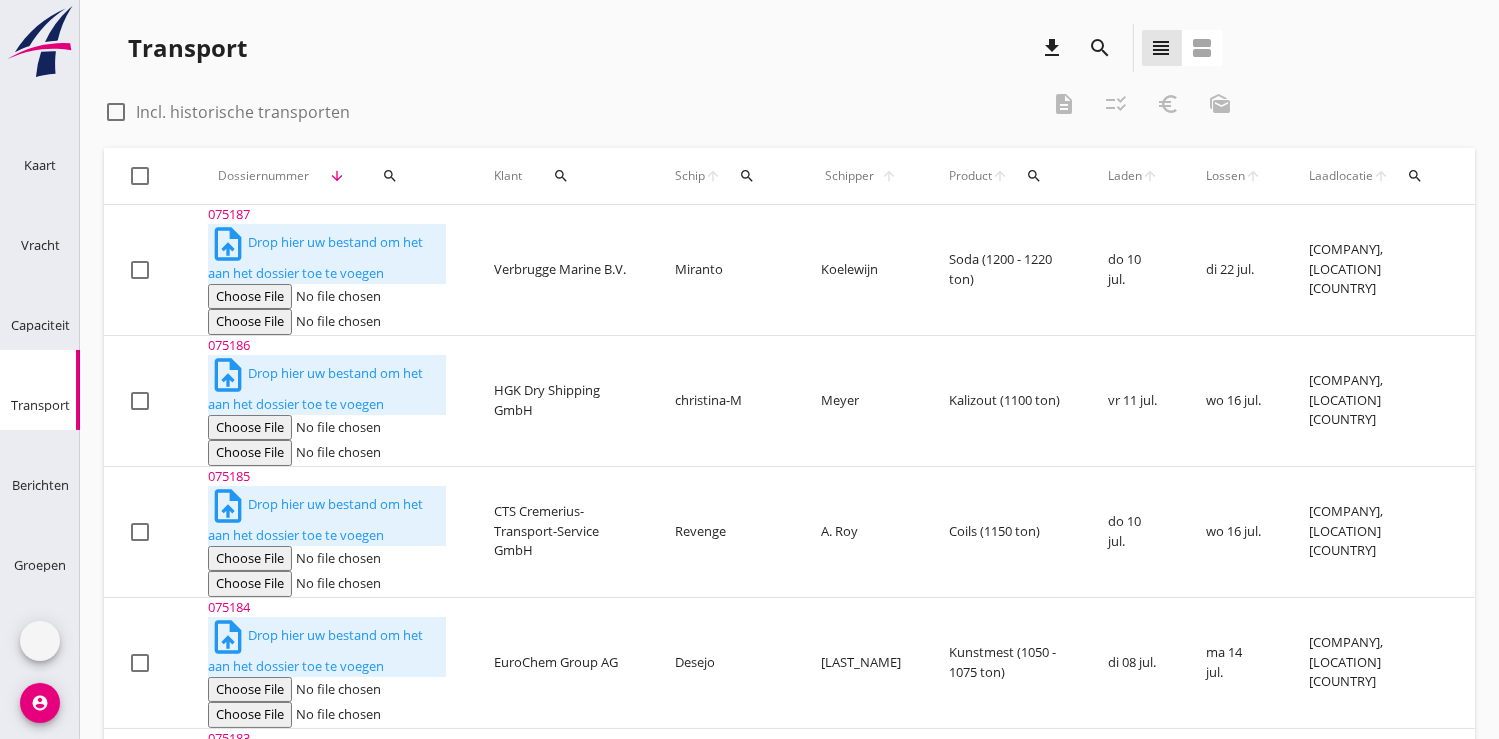 click on "search" at bounding box center (390, 176) 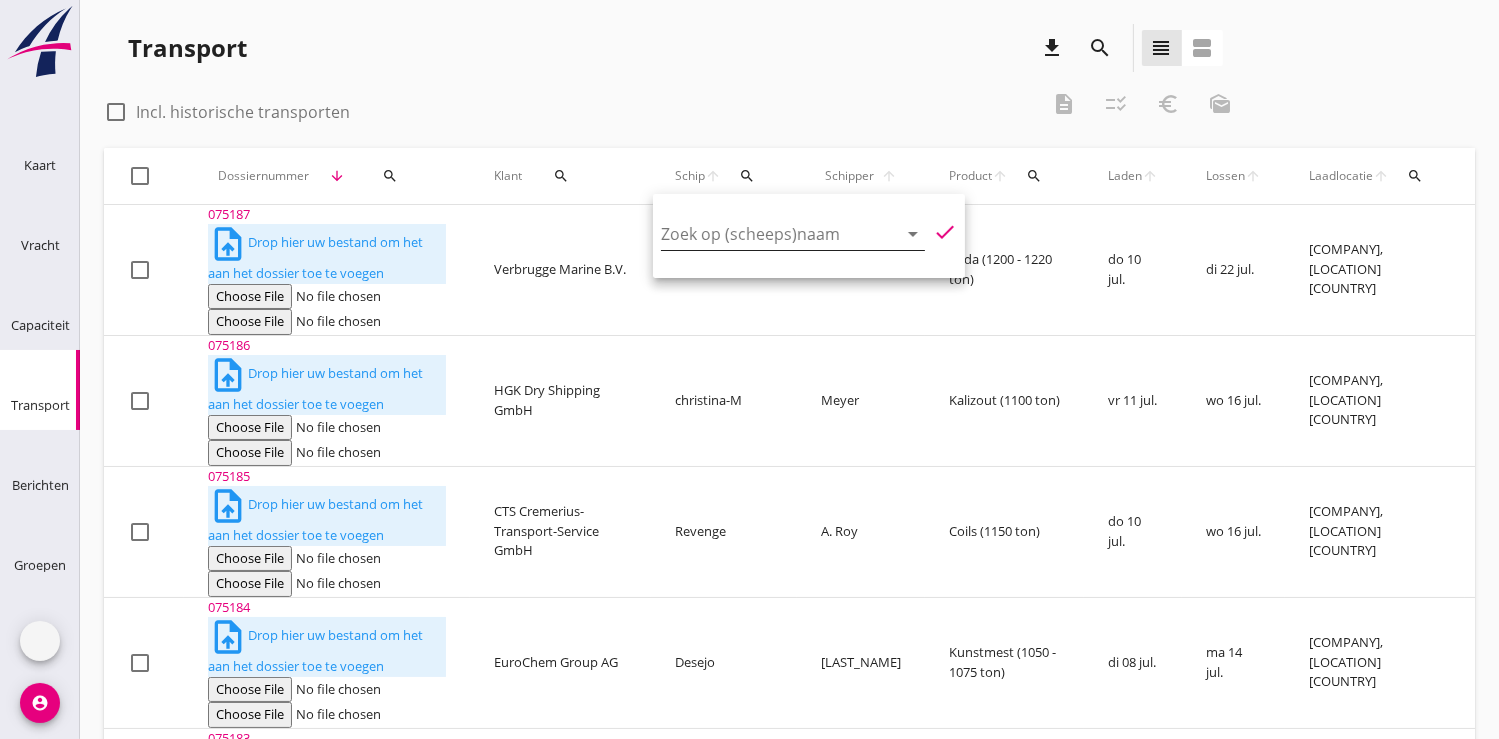 click at bounding box center [765, 234] 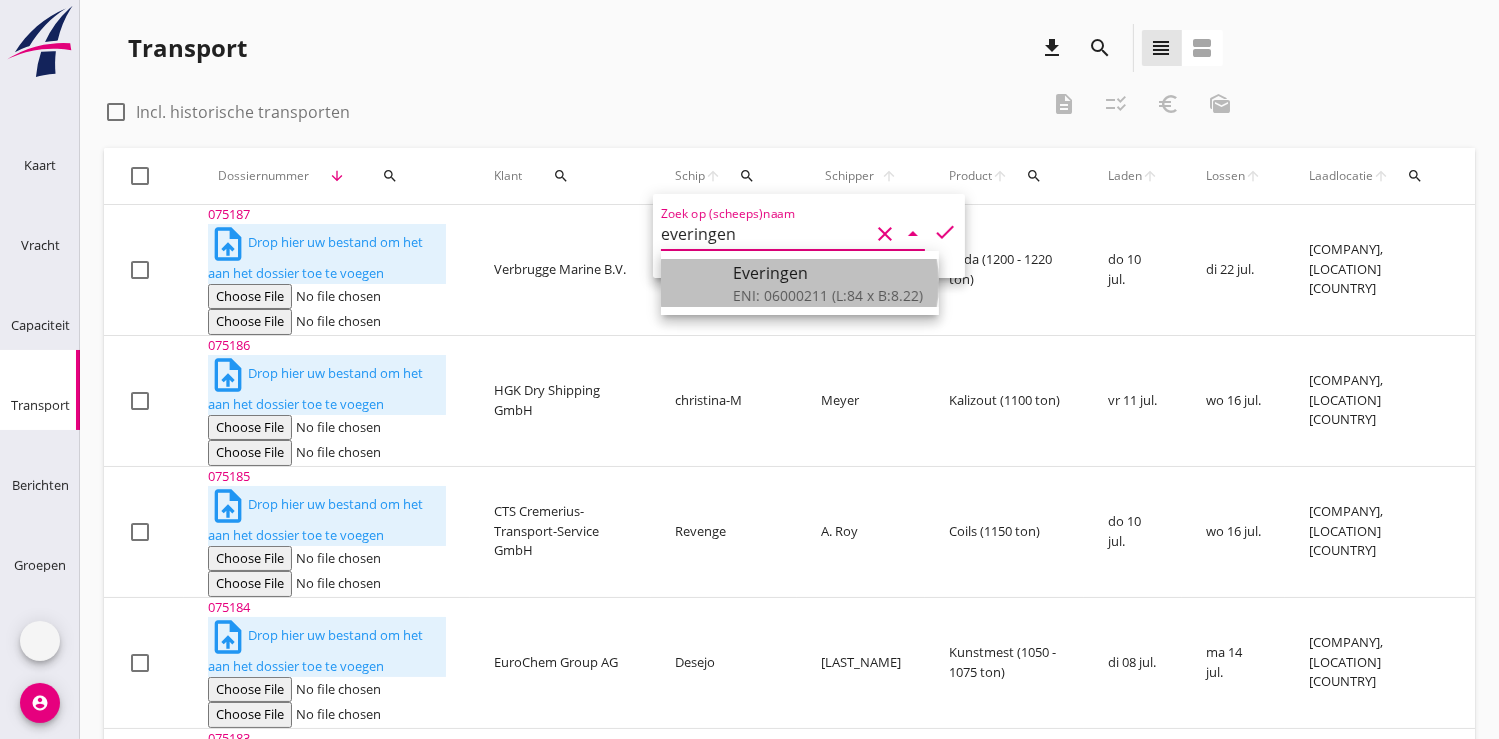 click on "ENI: 06000211 (L:84 x B:8.22)" at bounding box center (828, 295) 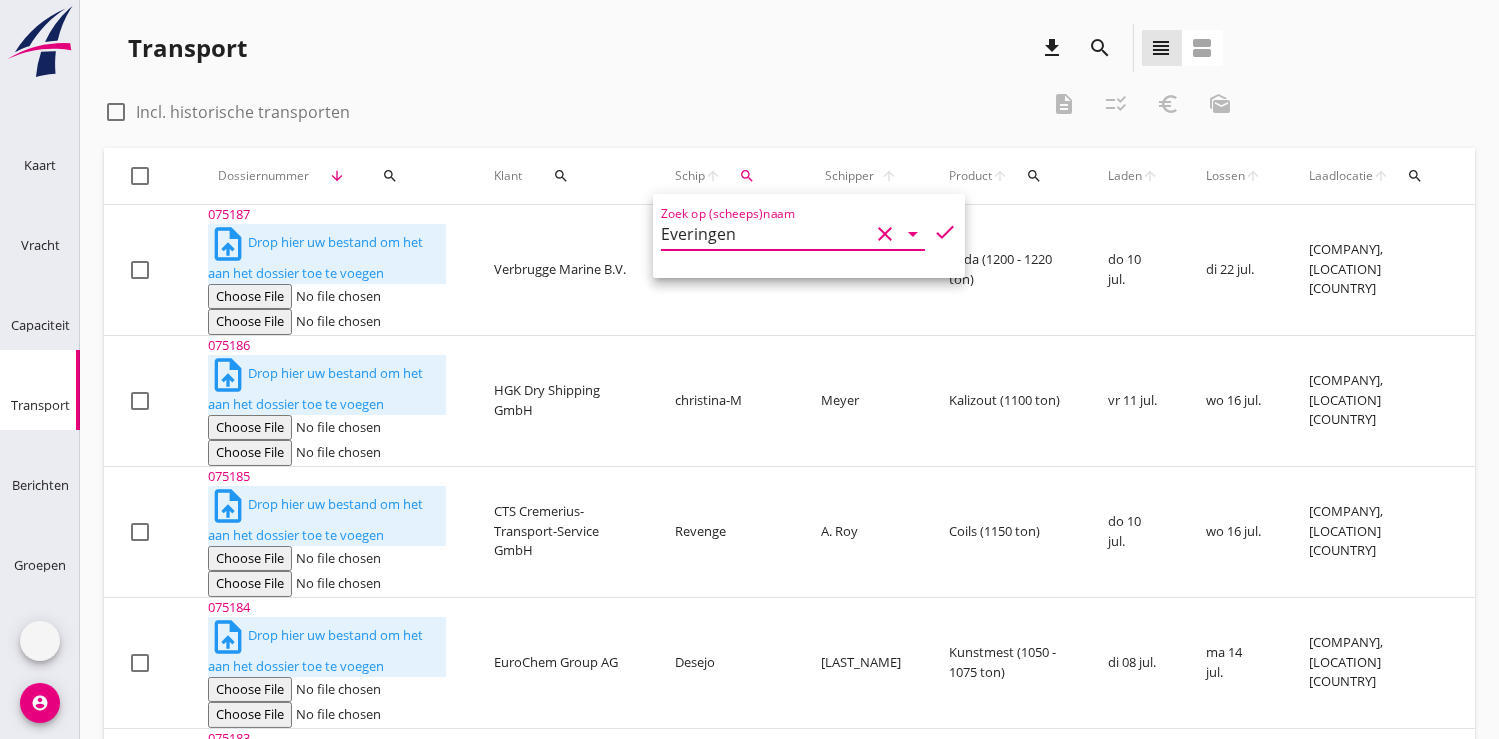 type on "Everingen" 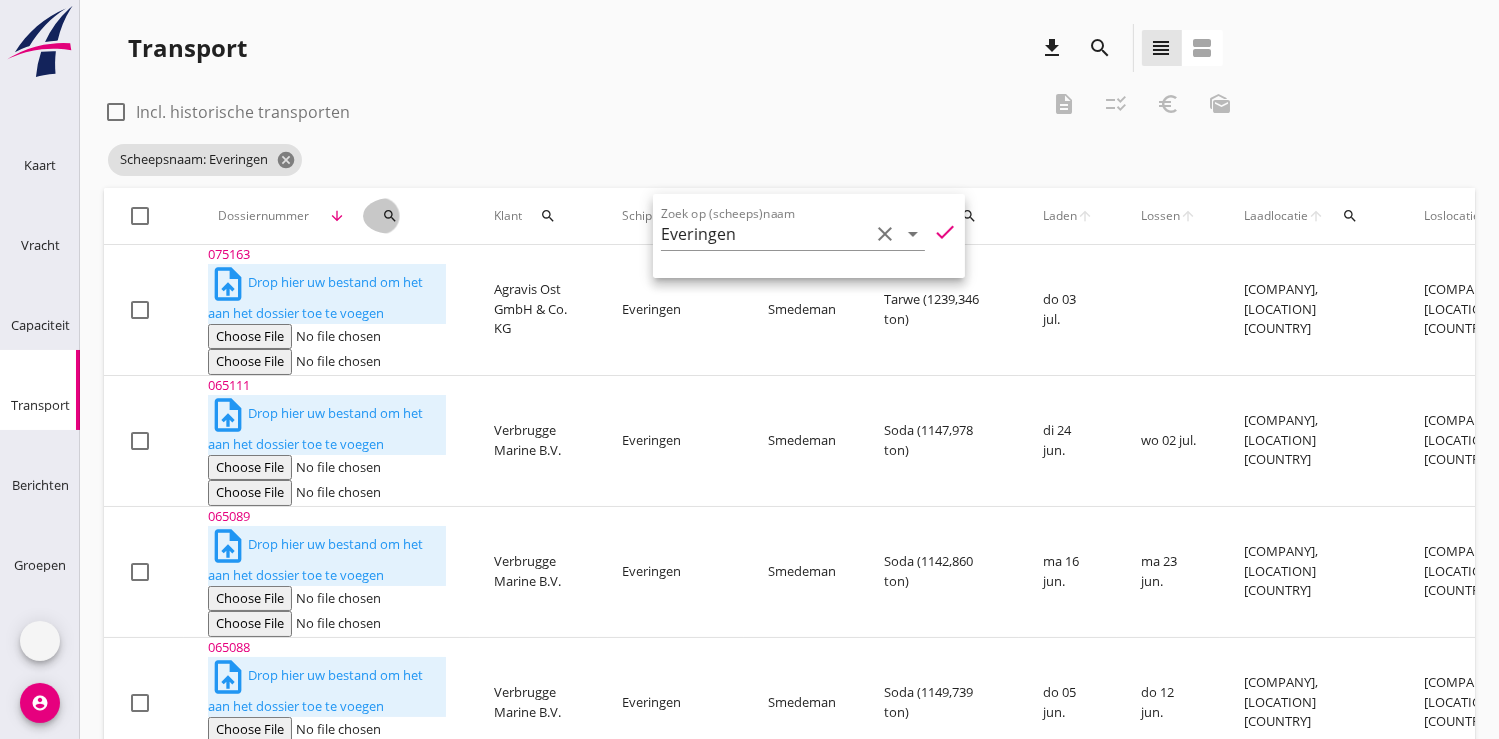 click on "search" at bounding box center (390, 216) 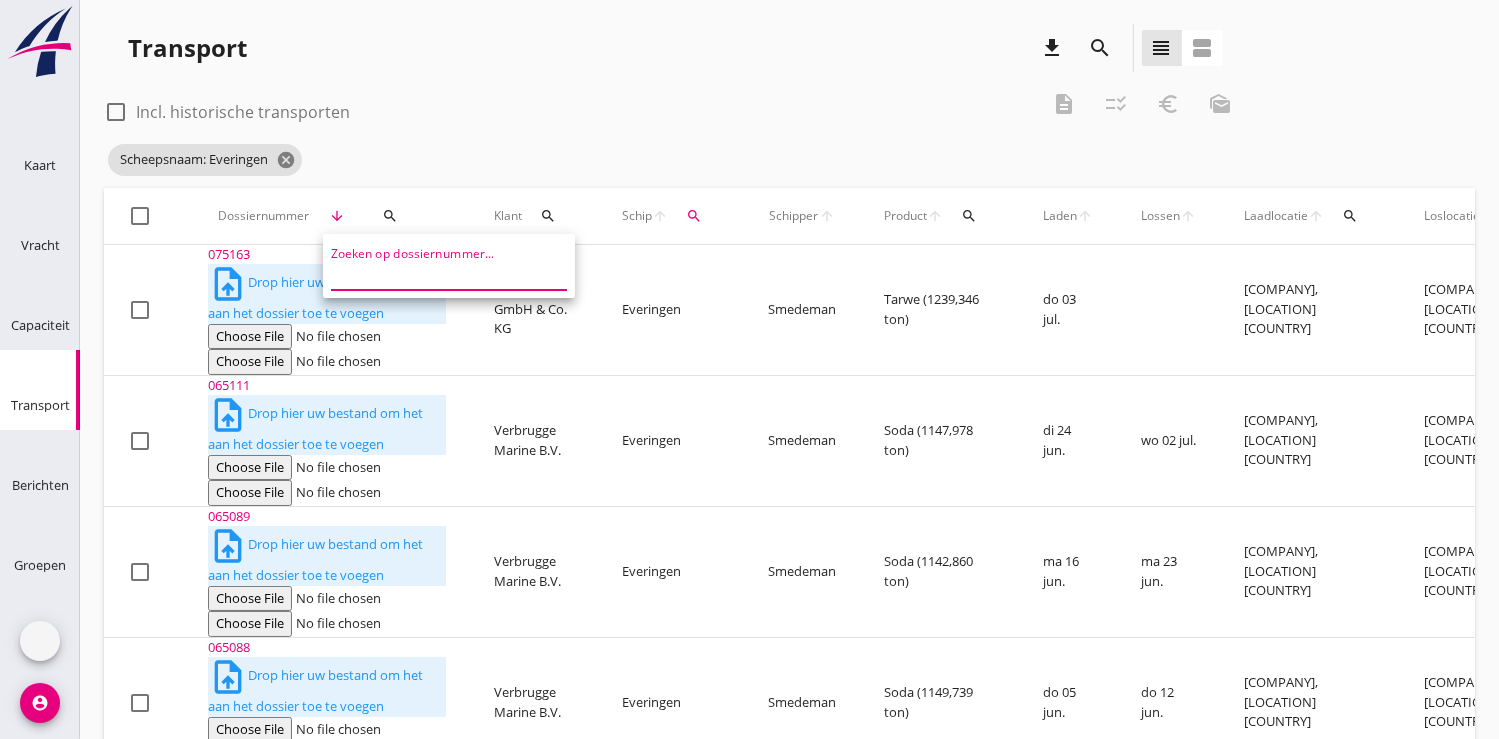 click at bounding box center (435, 274) 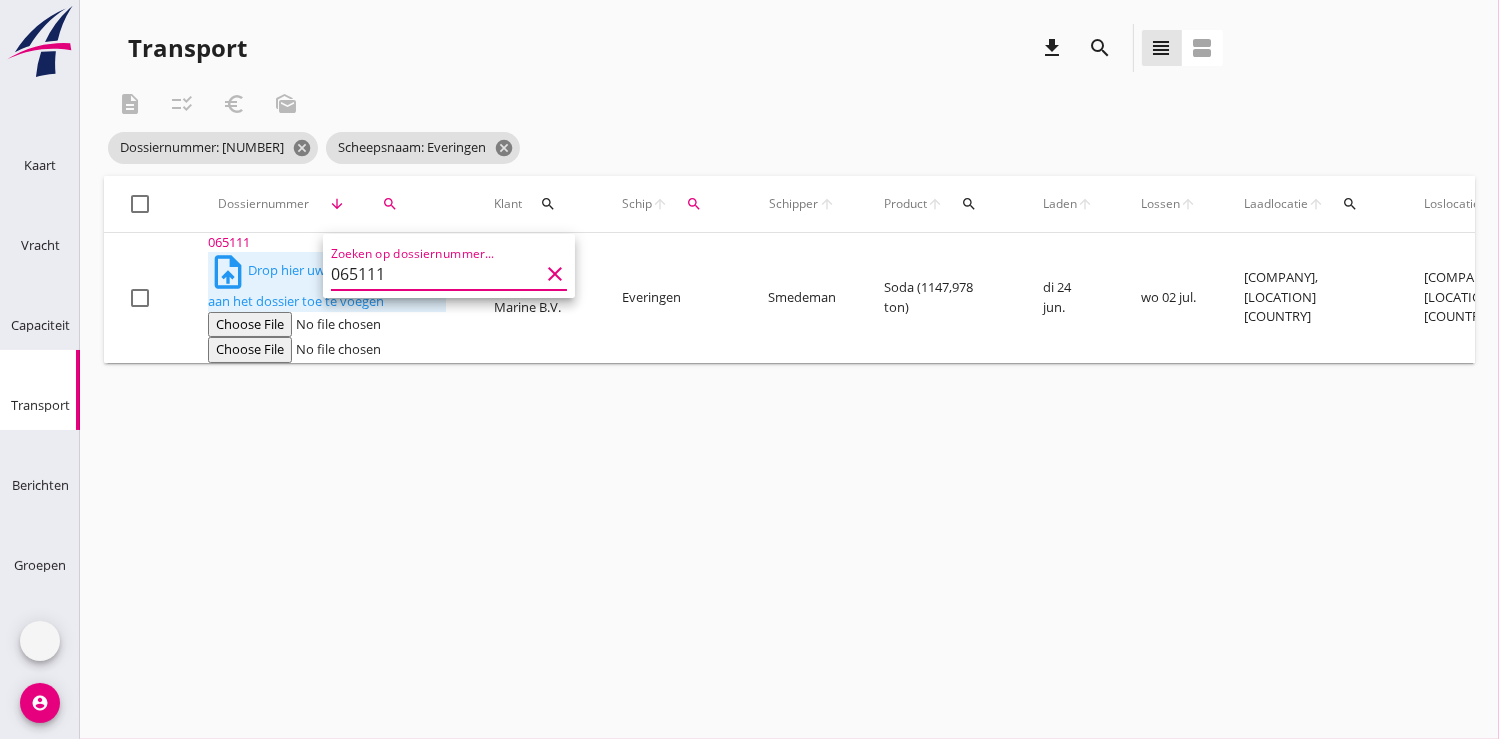 type on "065111" 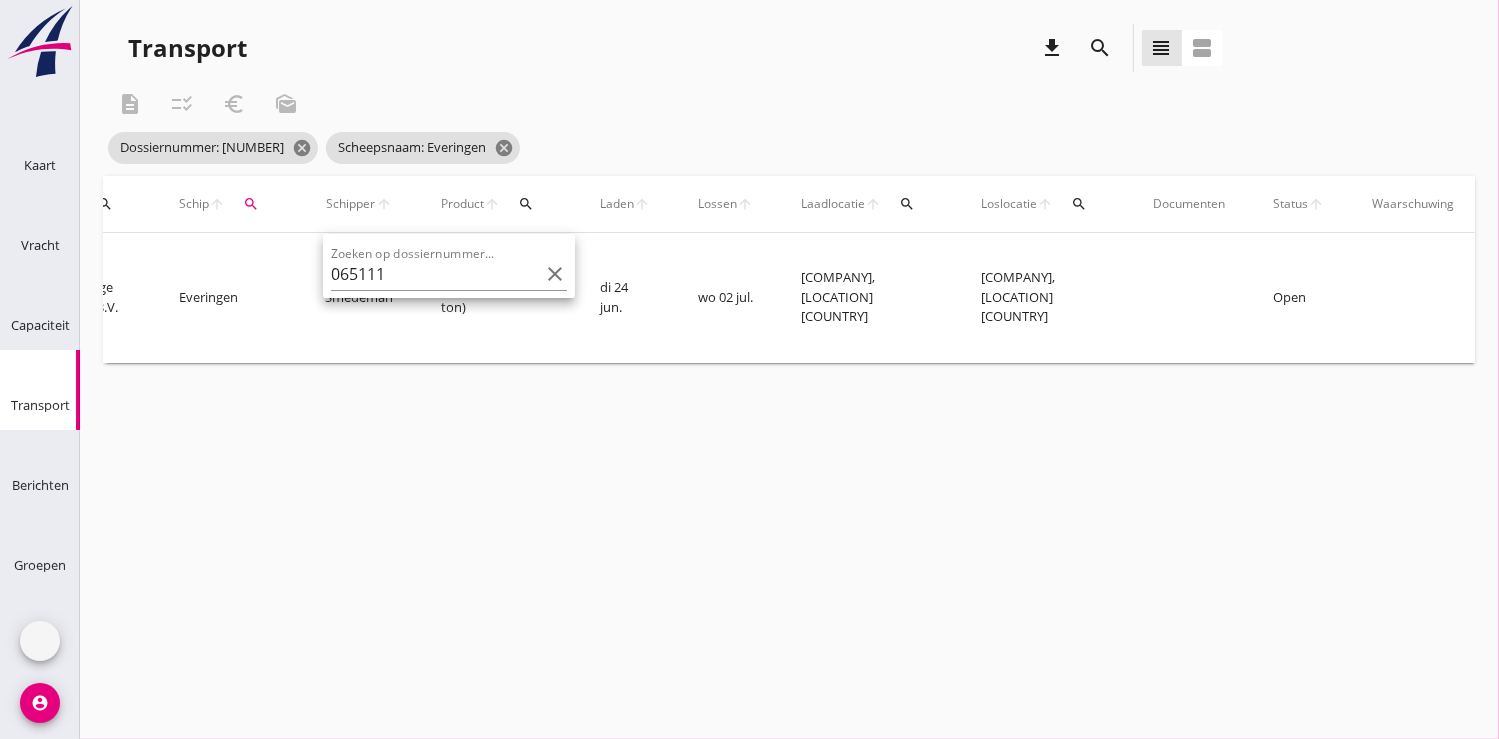 scroll, scrollTop: 0, scrollLeft: 489, axis: horizontal 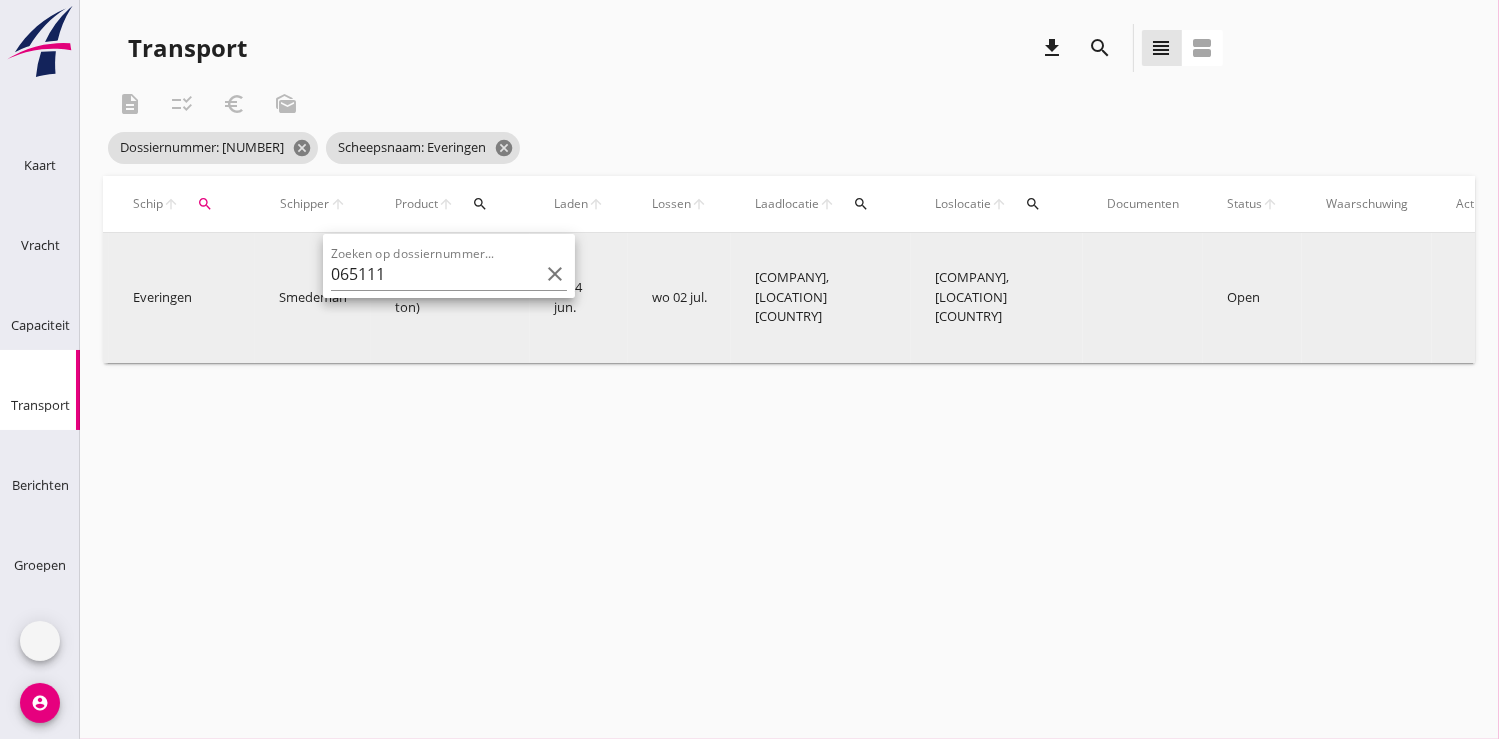 click on "more_horiz" at bounding box center [1492, 298] 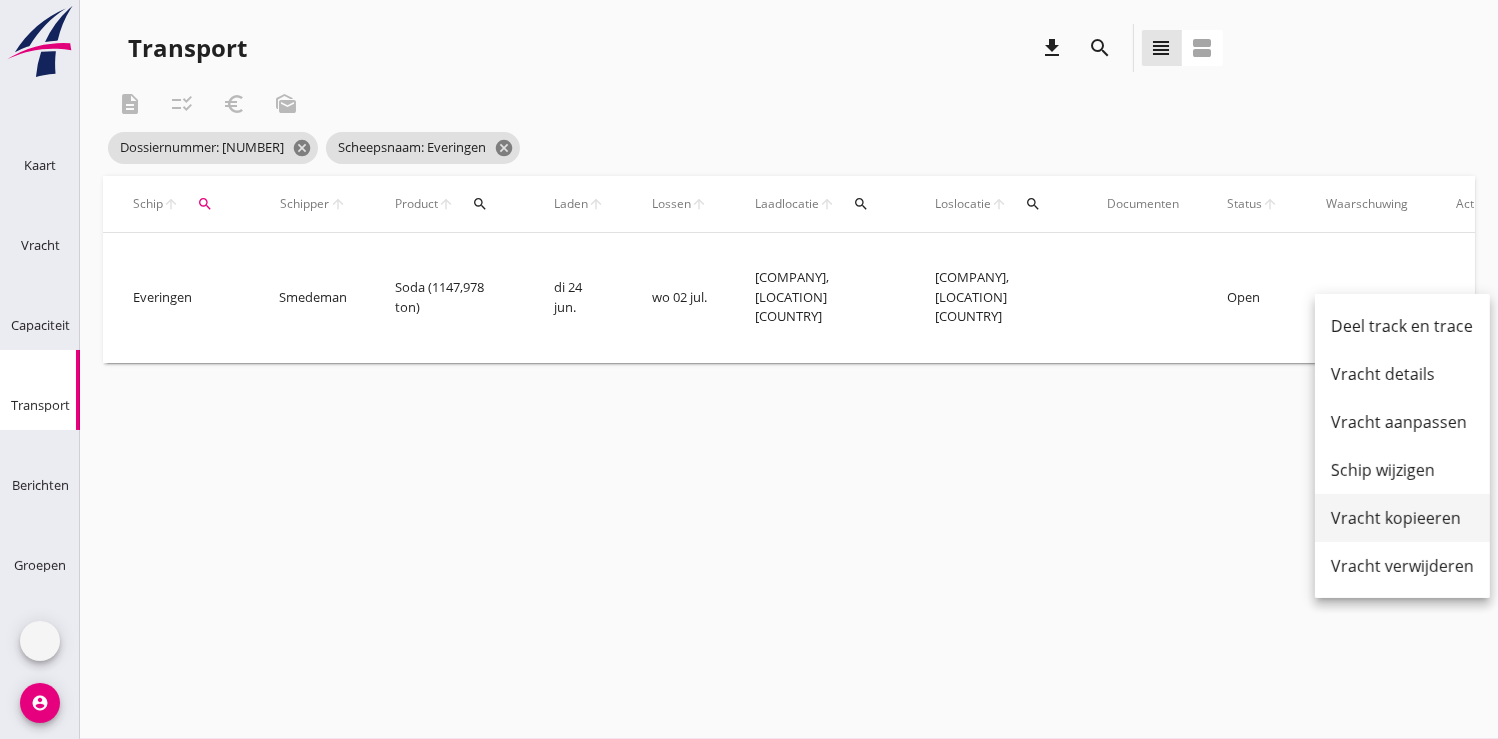 click on "Vracht kopieeren" at bounding box center [1402, 518] 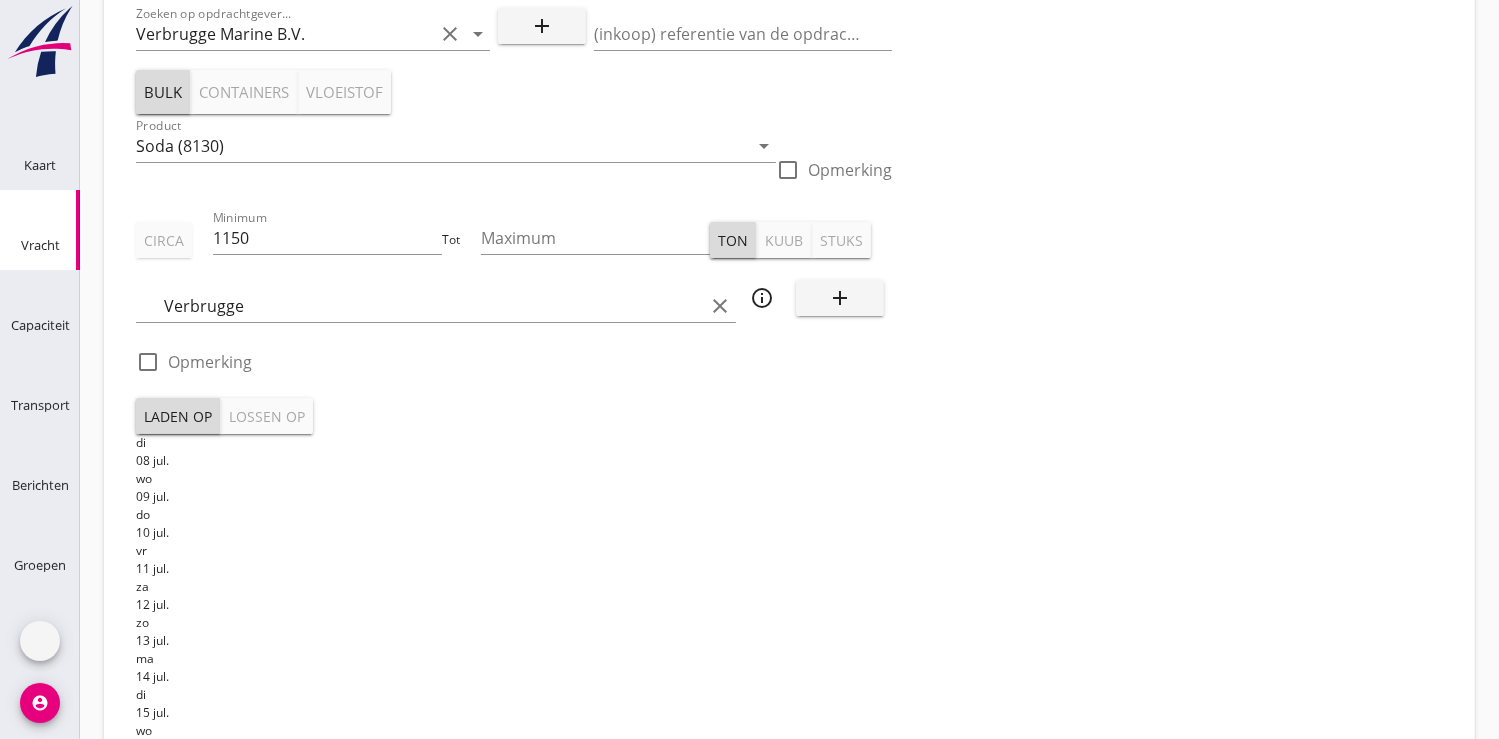 scroll, scrollTop: 222, scrollLeft: 0, axis: vertical 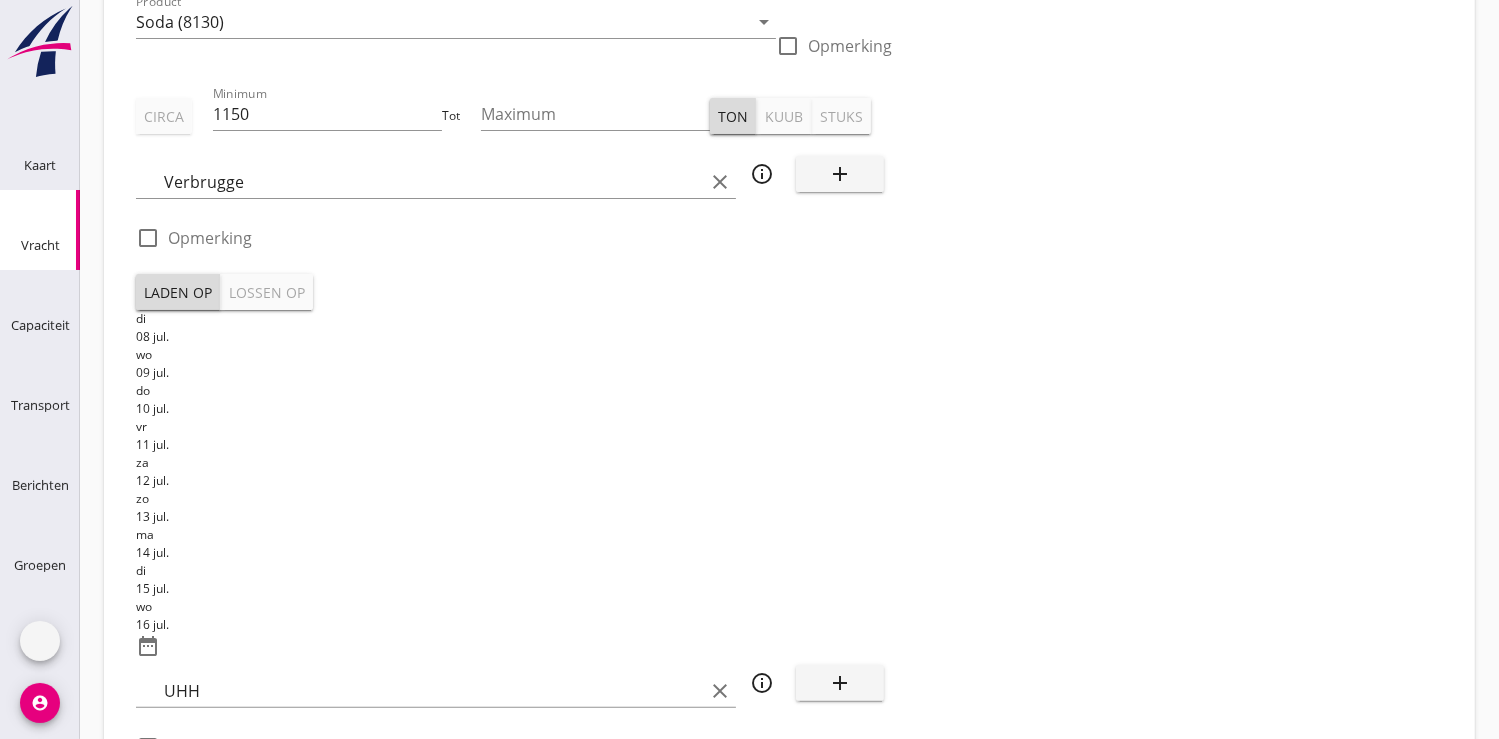 click on "ma" at bounding box center (514, 535) 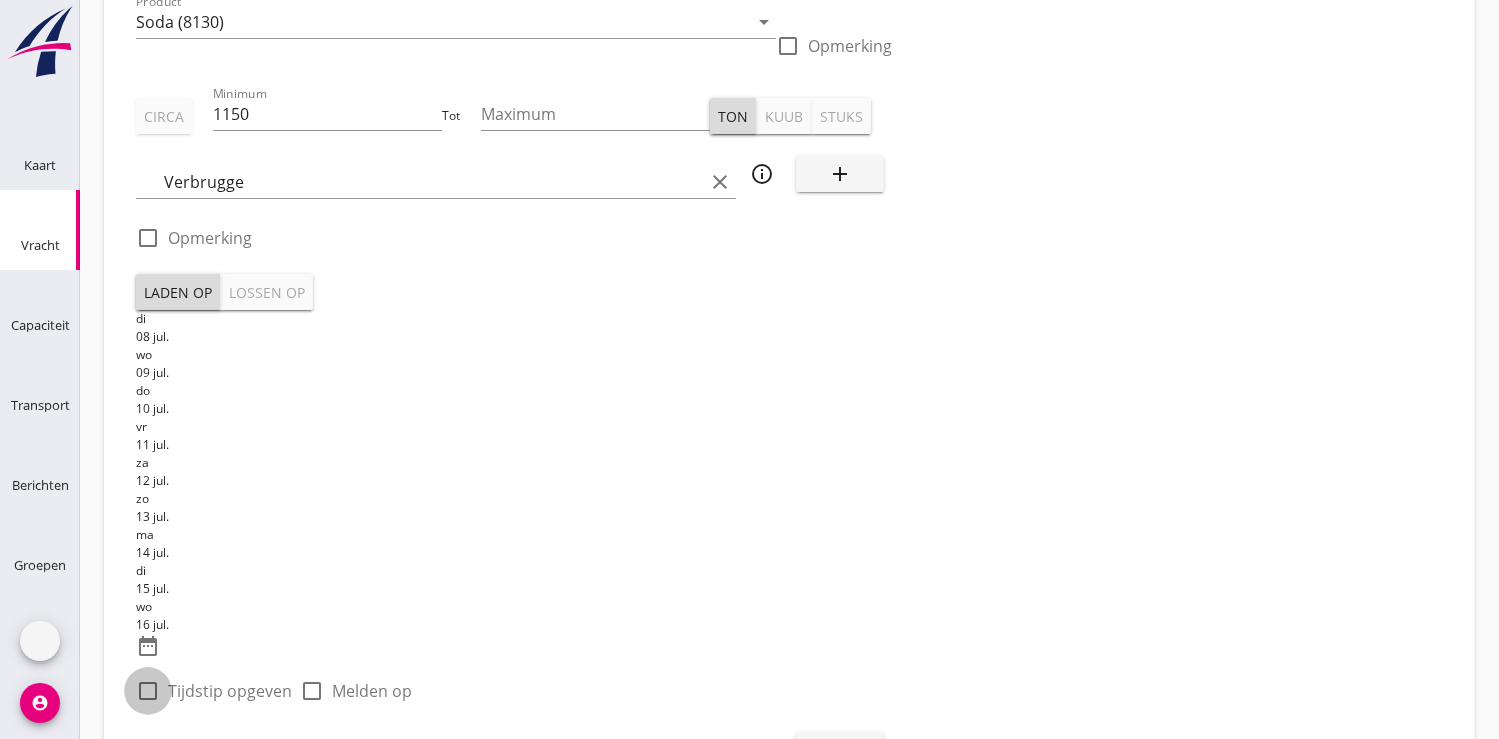 click at bounding box center (148, 691) 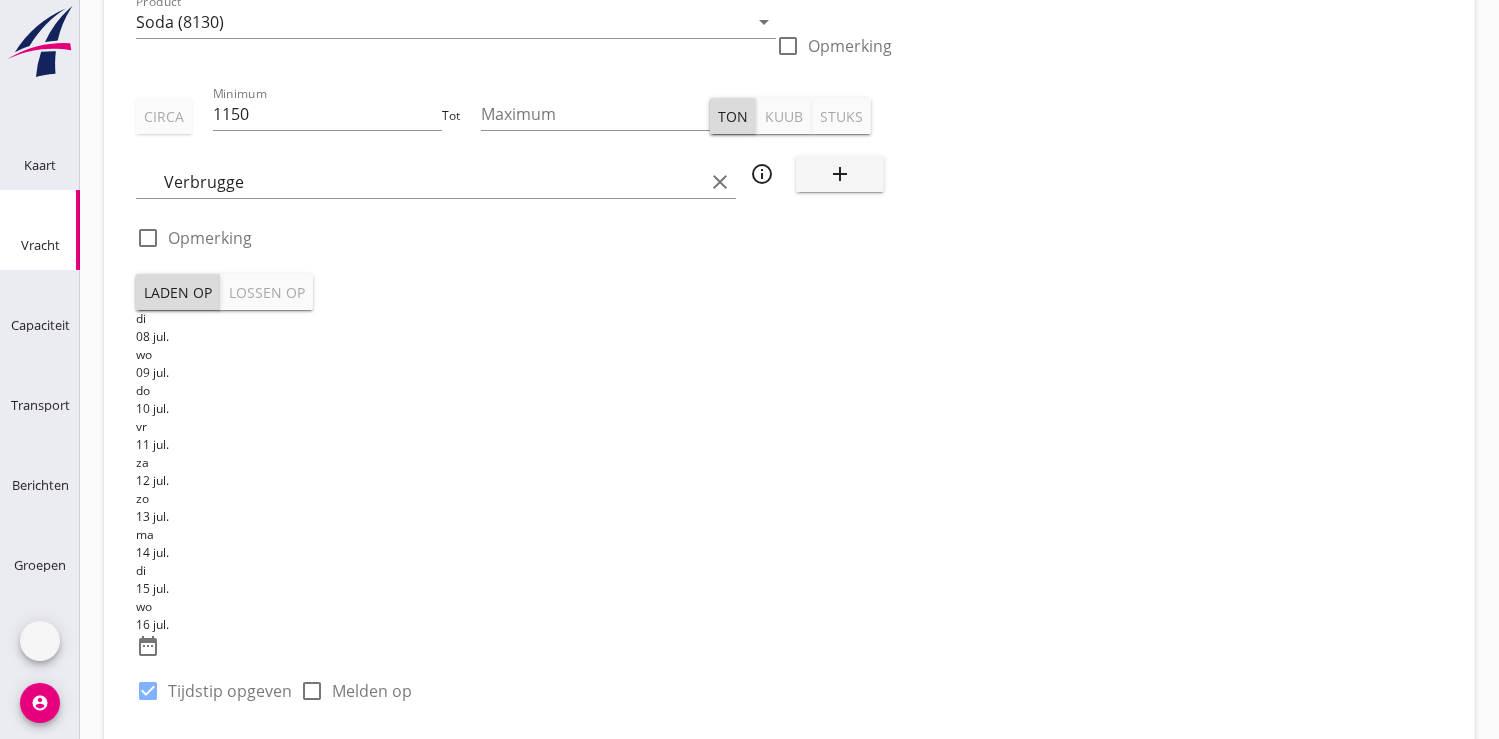 click on "Lossen op" at bounding box center [267, 292] 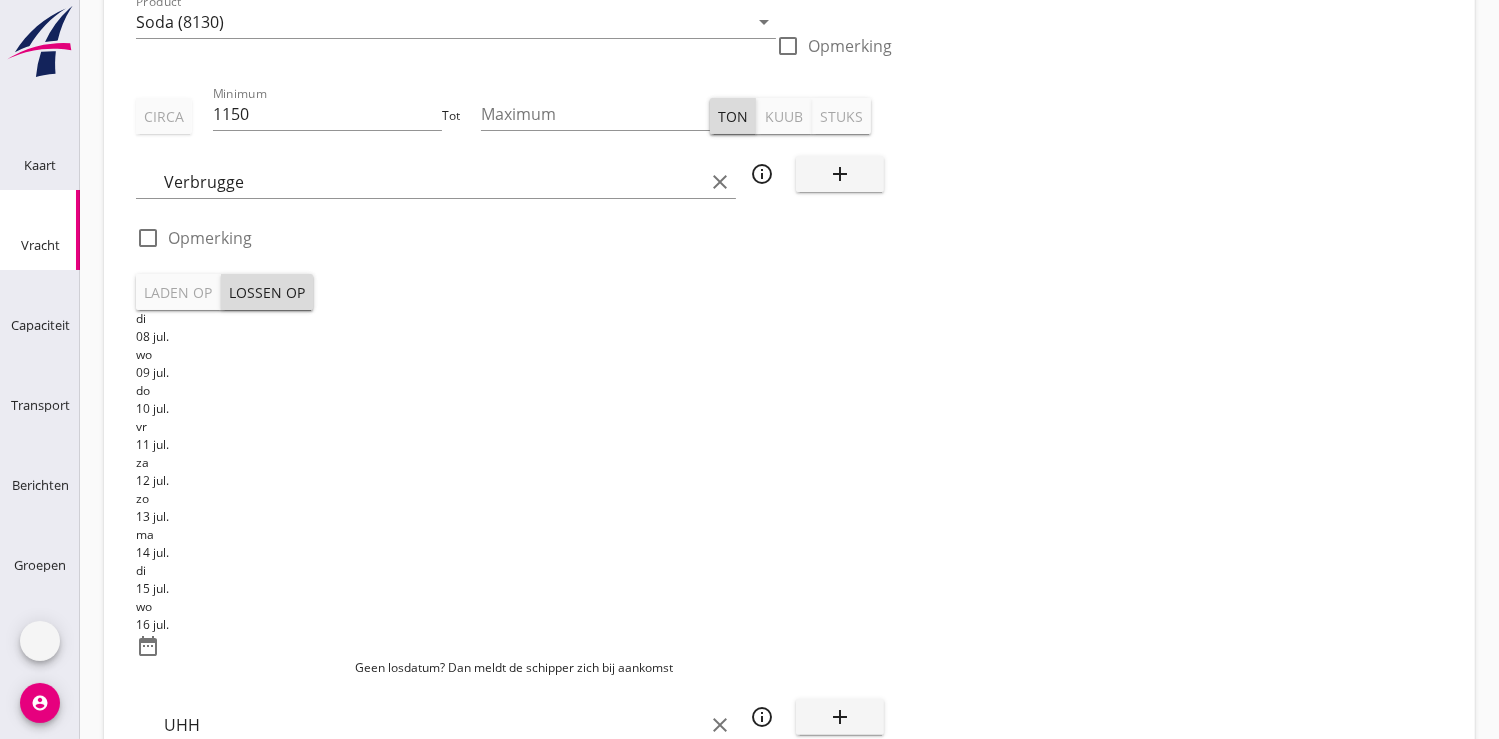 click on "date_range" at bounding box center (148, 646) 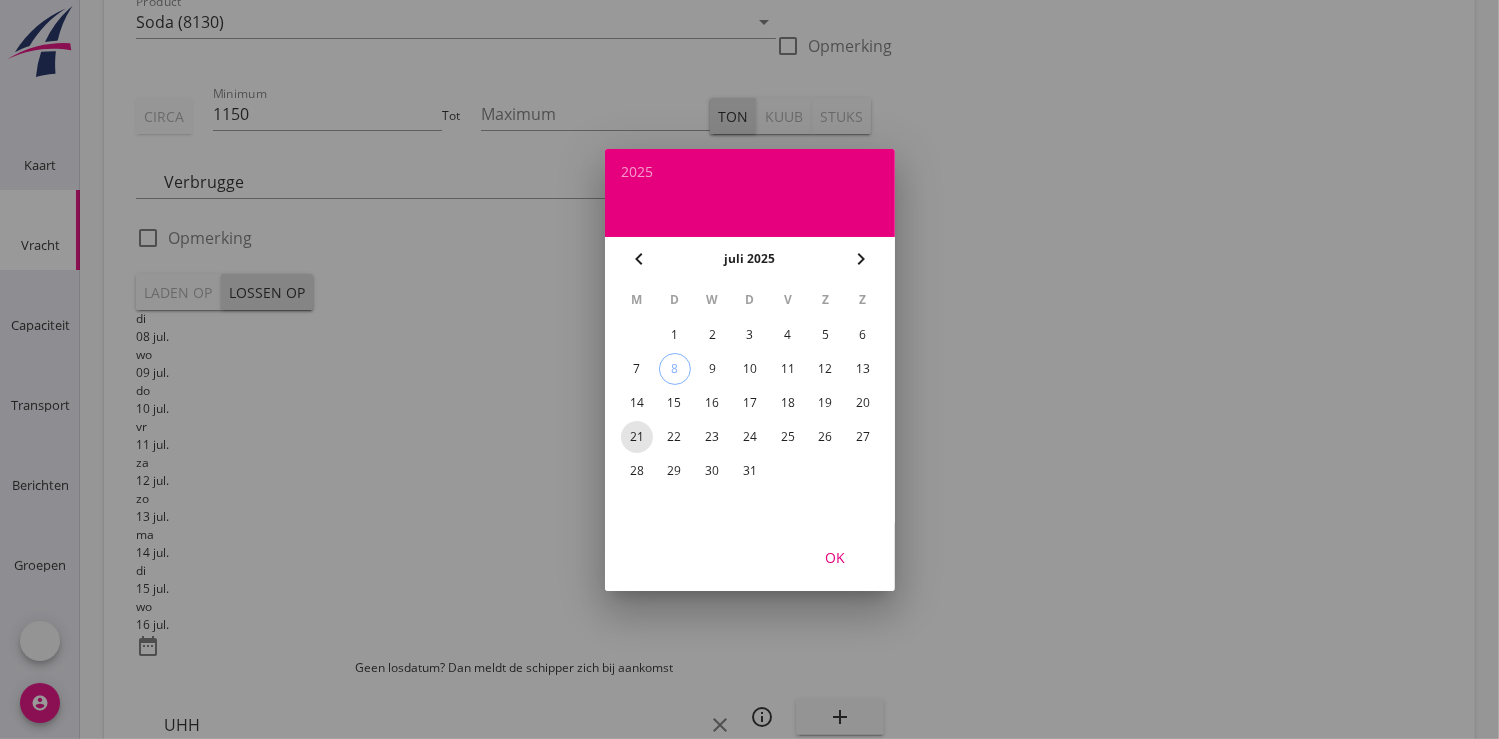 click on "21" at bounding box center [674, 335] 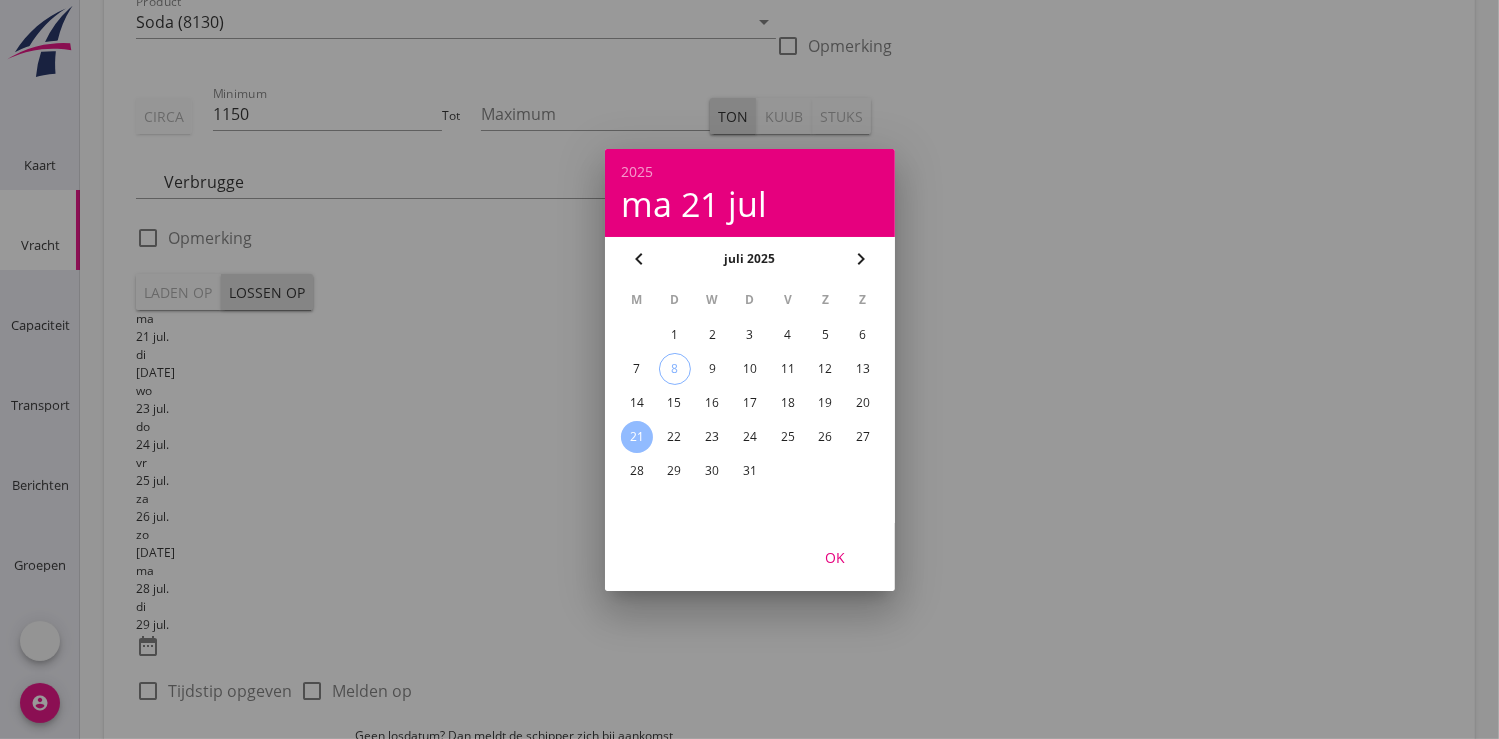 click on "OK" at bounding box center (835, 556) 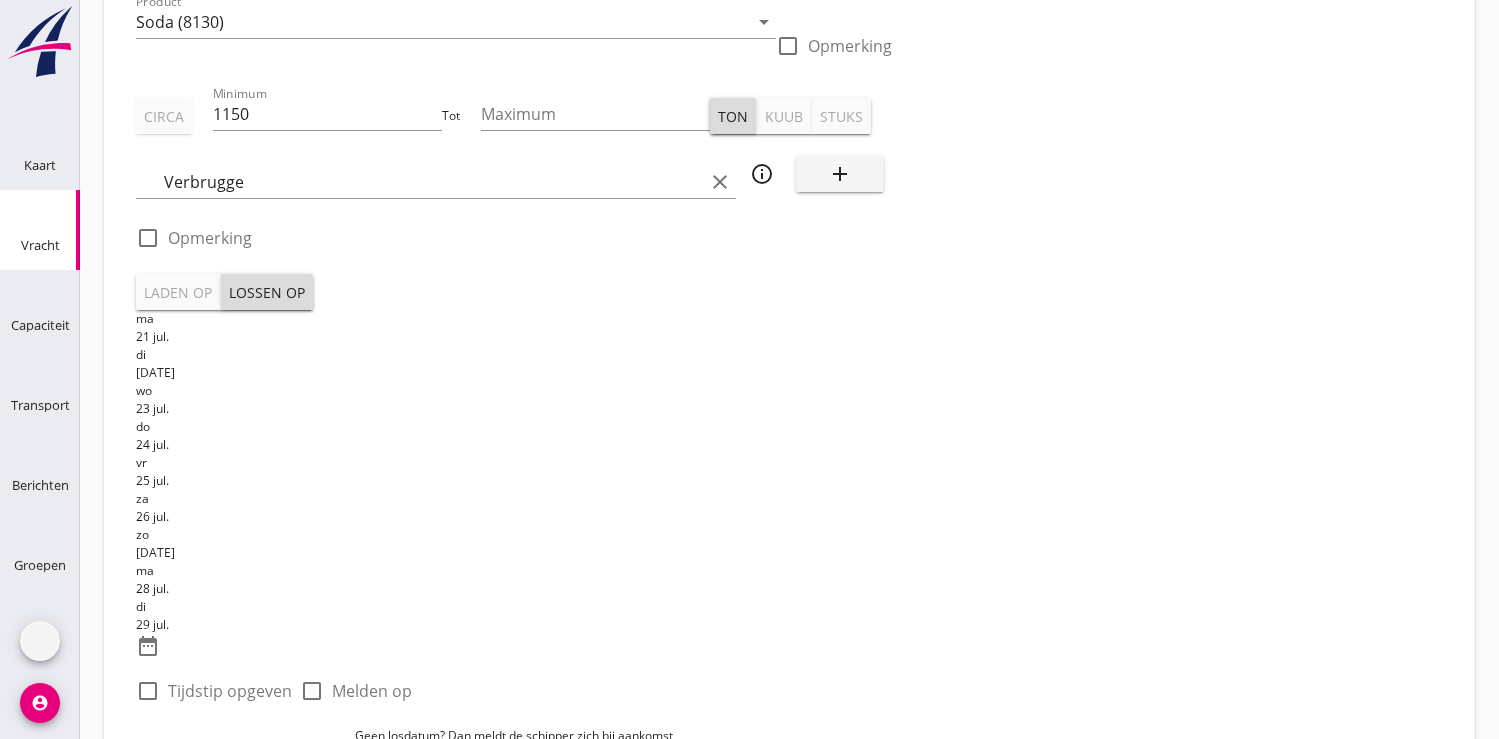 click at bounding box center (148, 691) 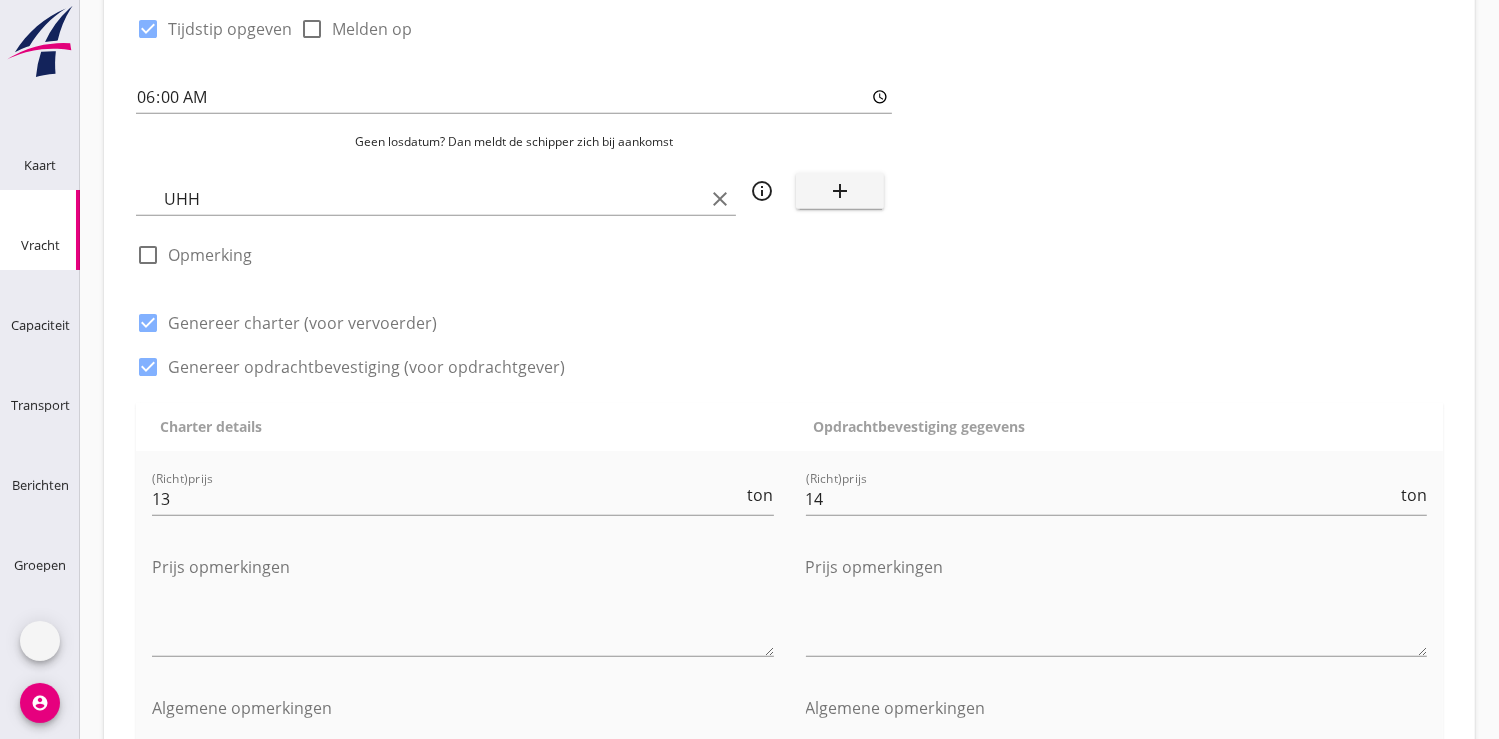 scroll, scrollTop: 888, scrollLeft: 0, axis: vertical 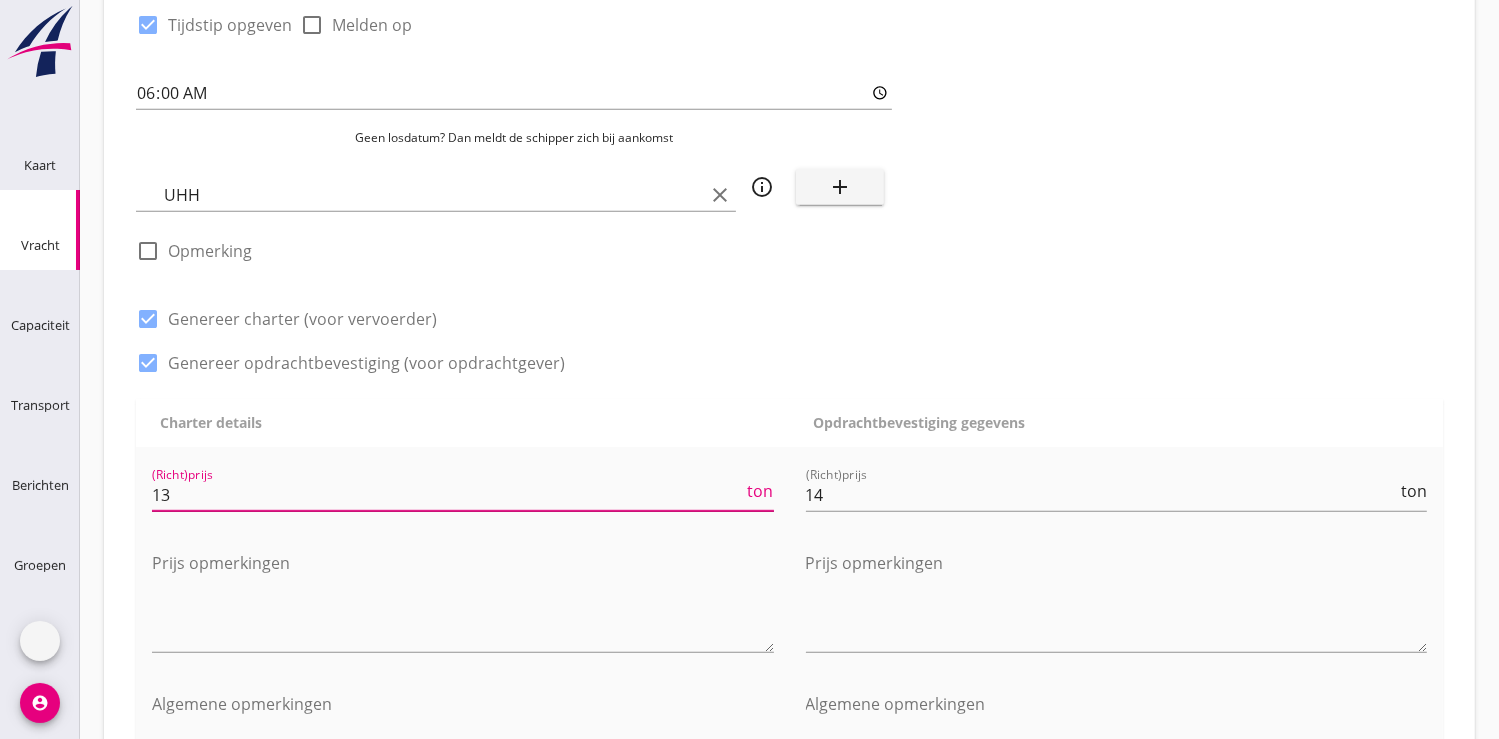 click on "13" at bounding box center [448, 495] 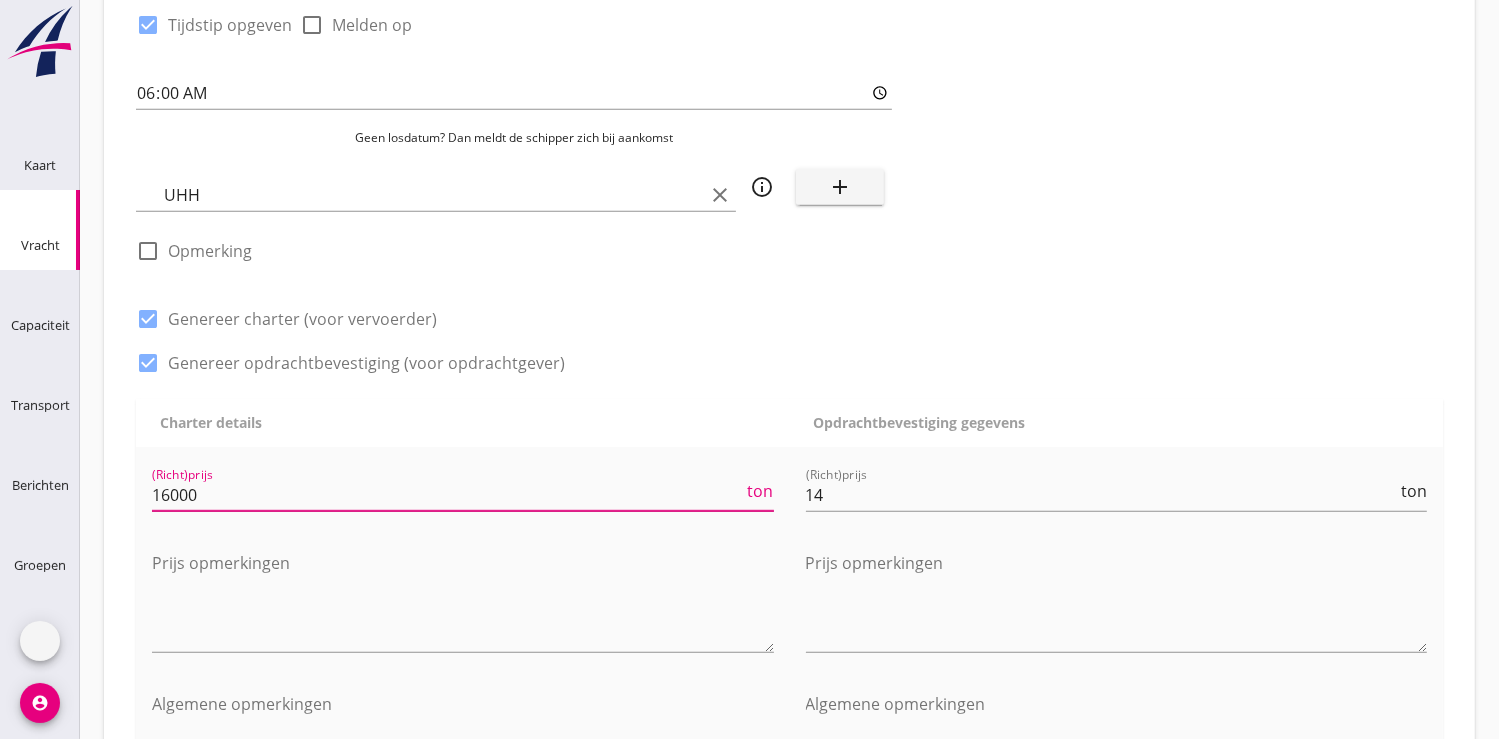 type on "16000" 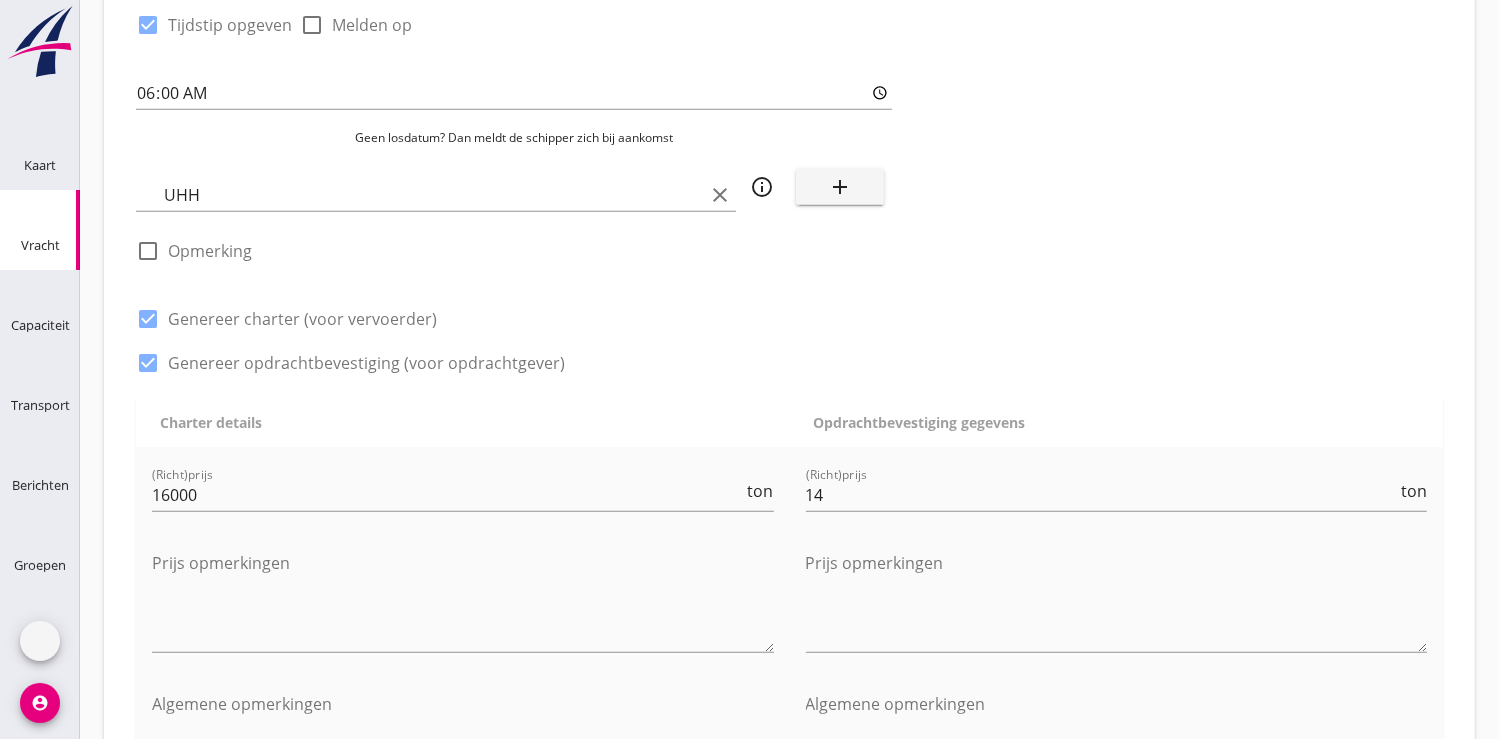 click on "En bloc" at bounding box center (350, 849) 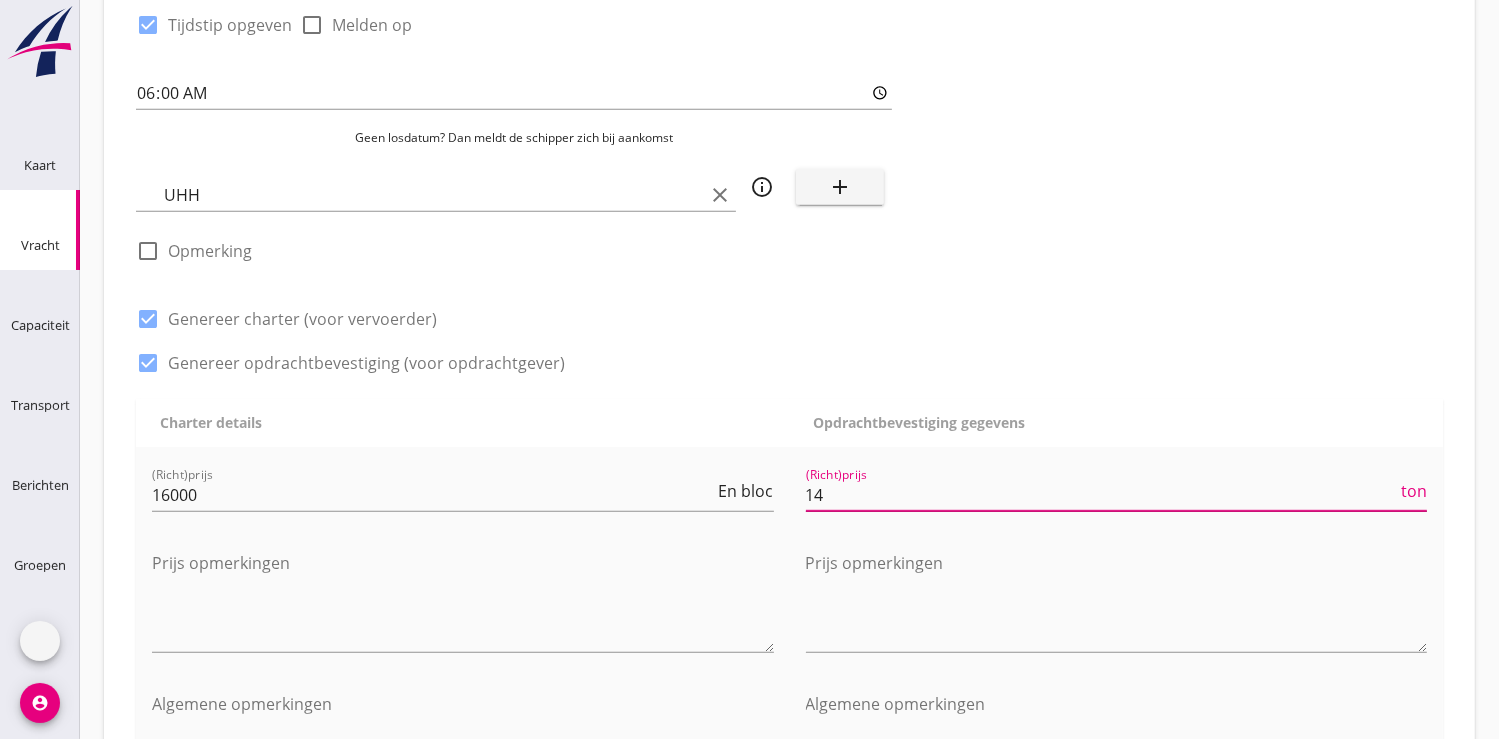 click on "14" at bounding box center [1102, 495] 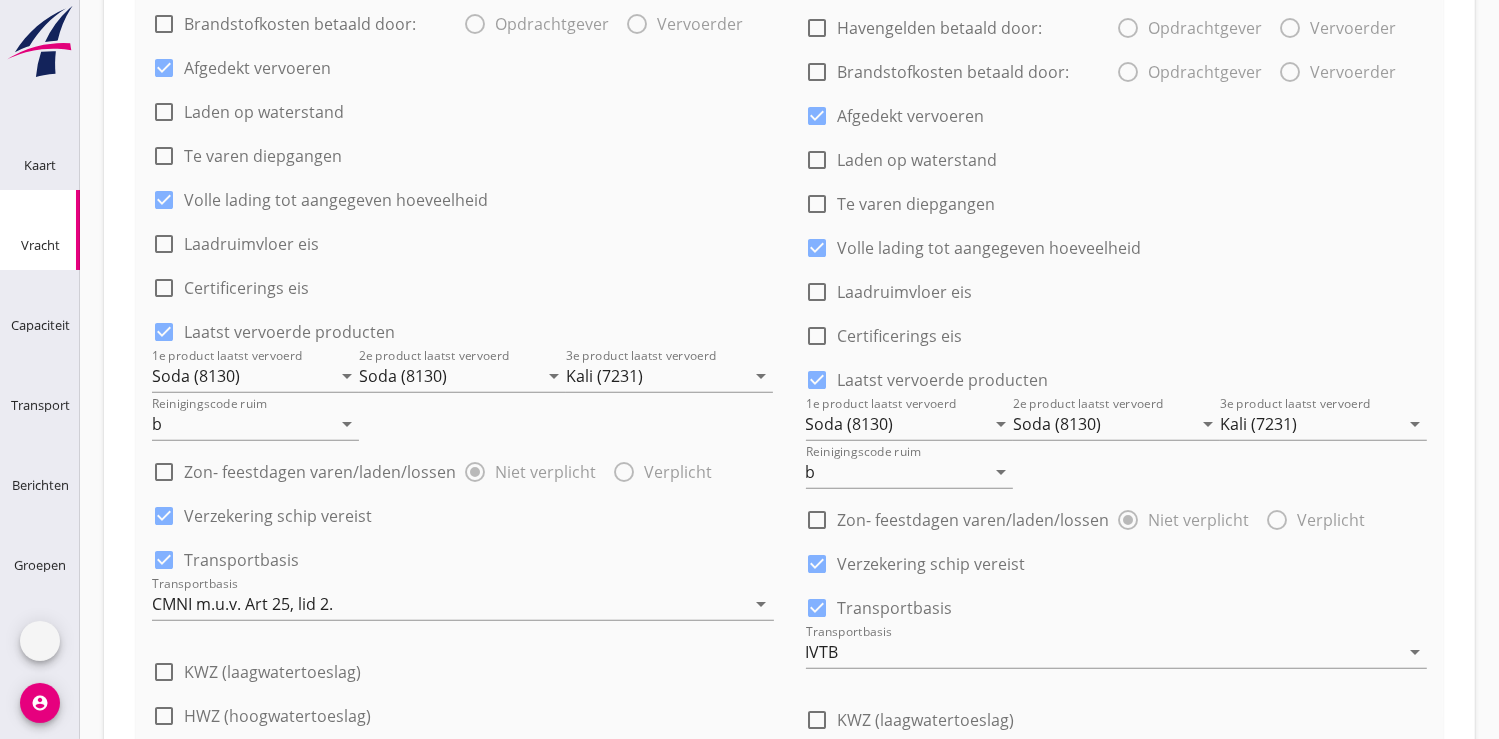 scroll, scrollTop: 1777, scrollLeft: 0, axis: vertical 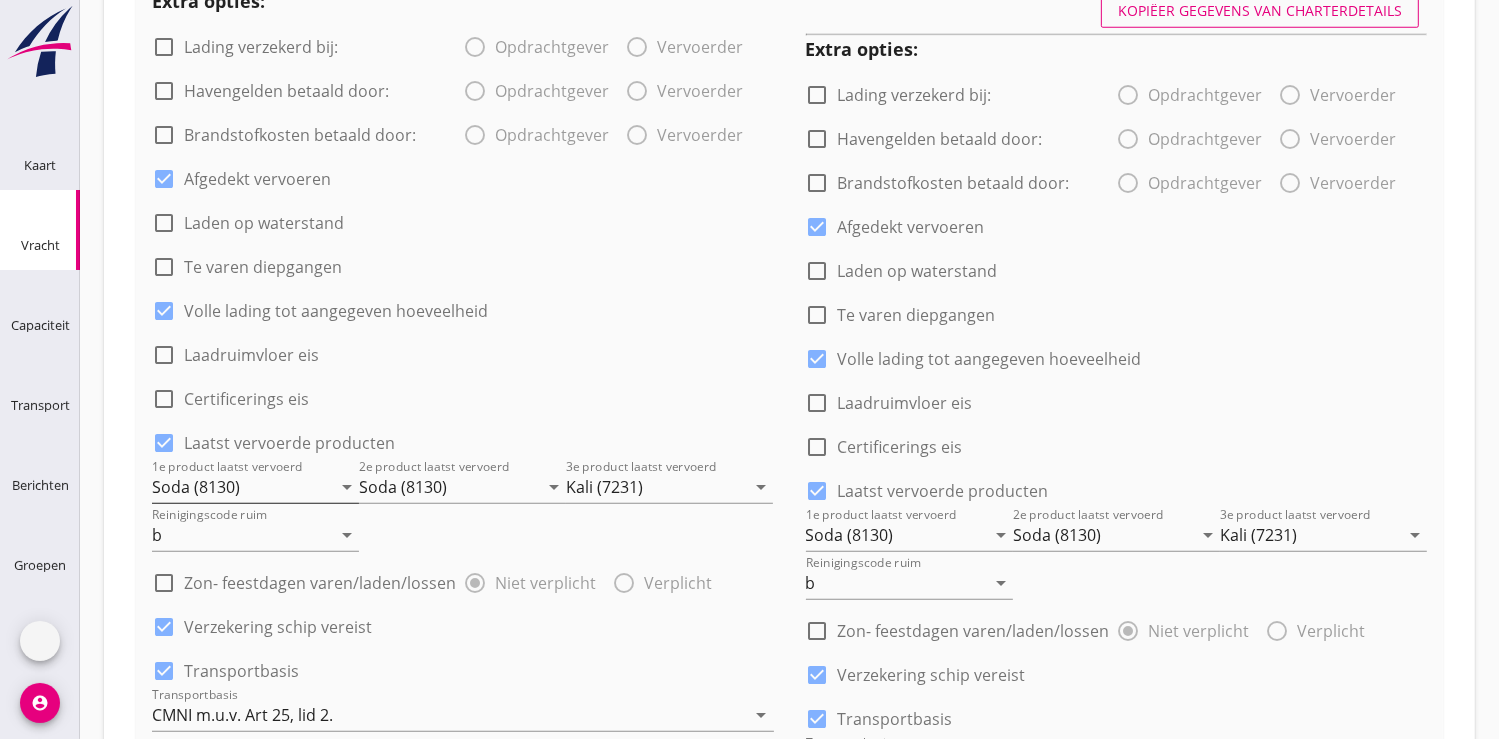 type on "14.65" 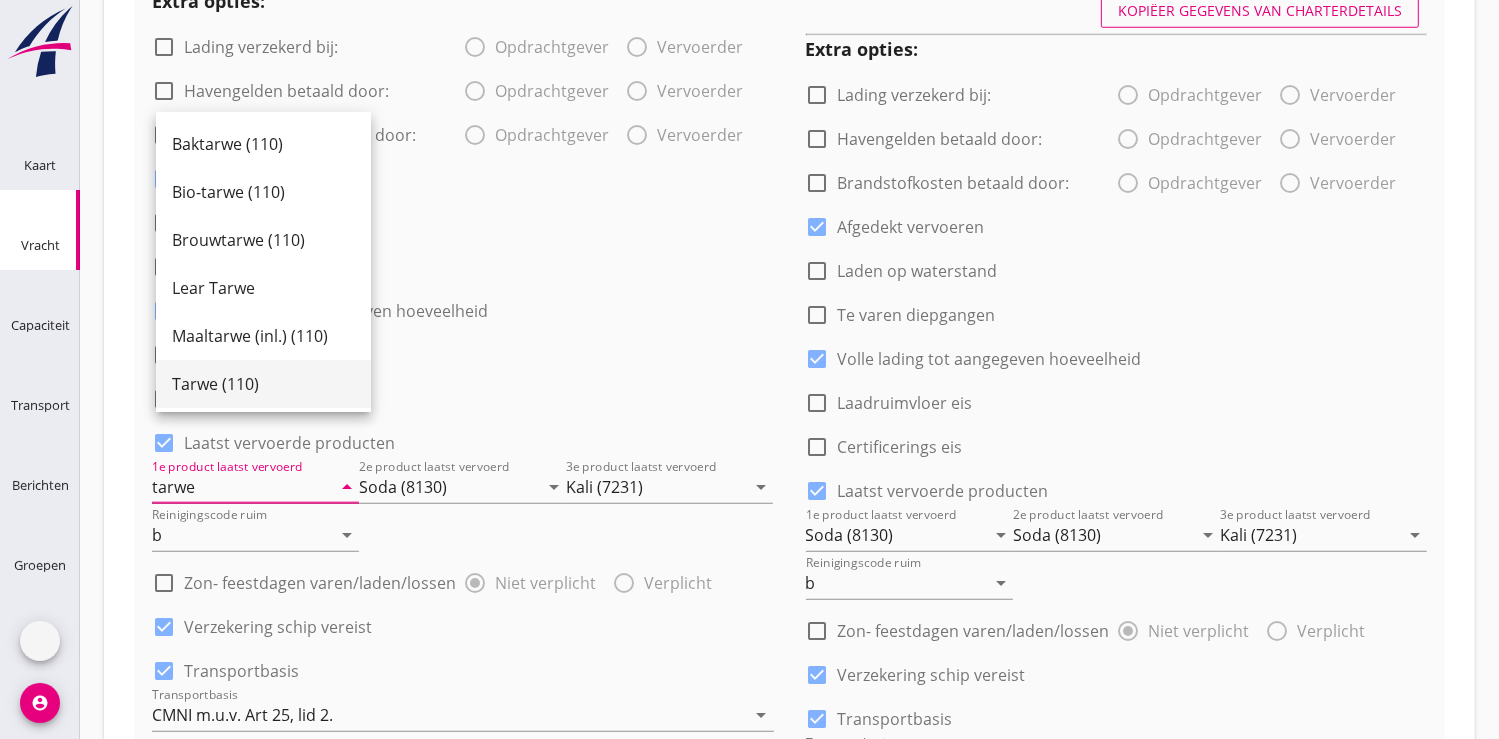 click on "Tarwe (110)" at bounding box center (263, 384) 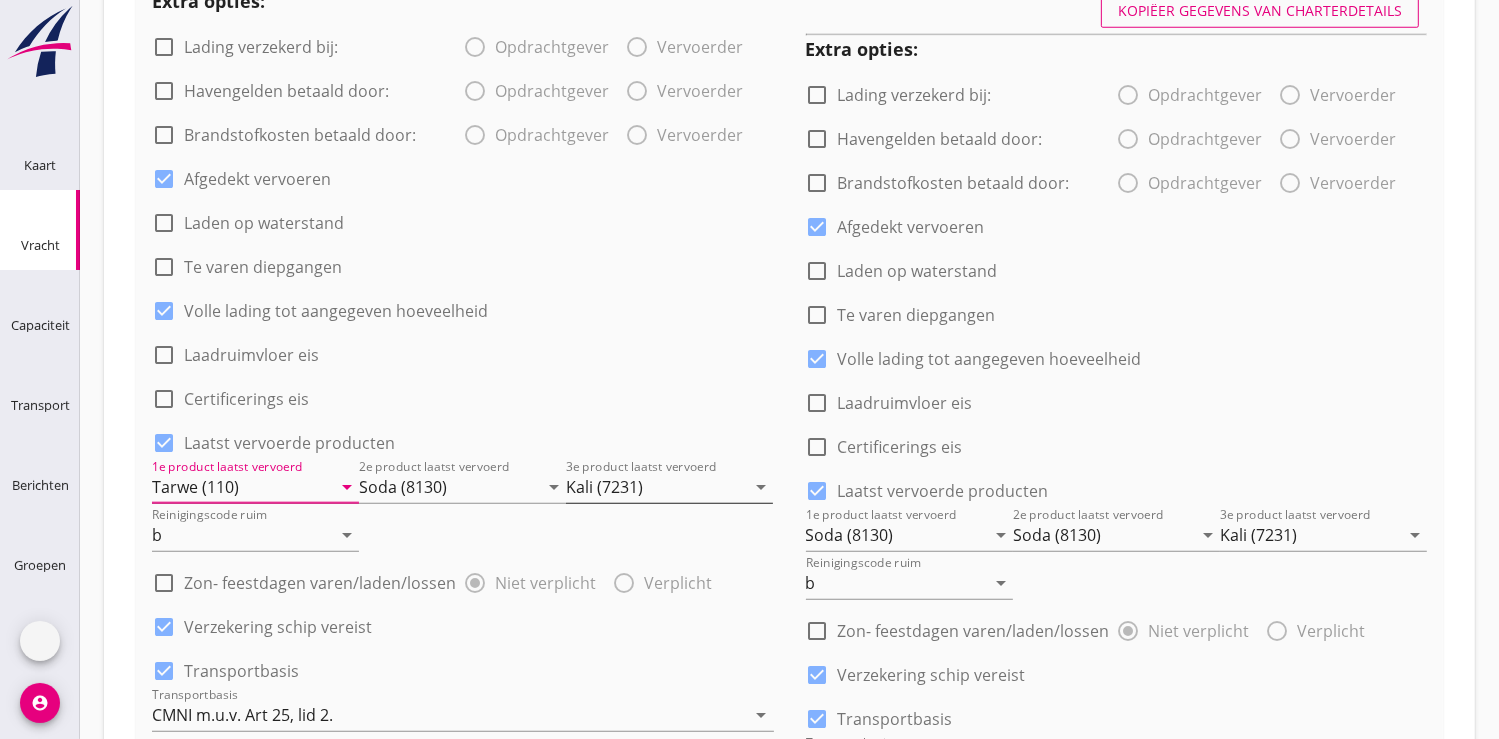 type on "Tarwe (110)" 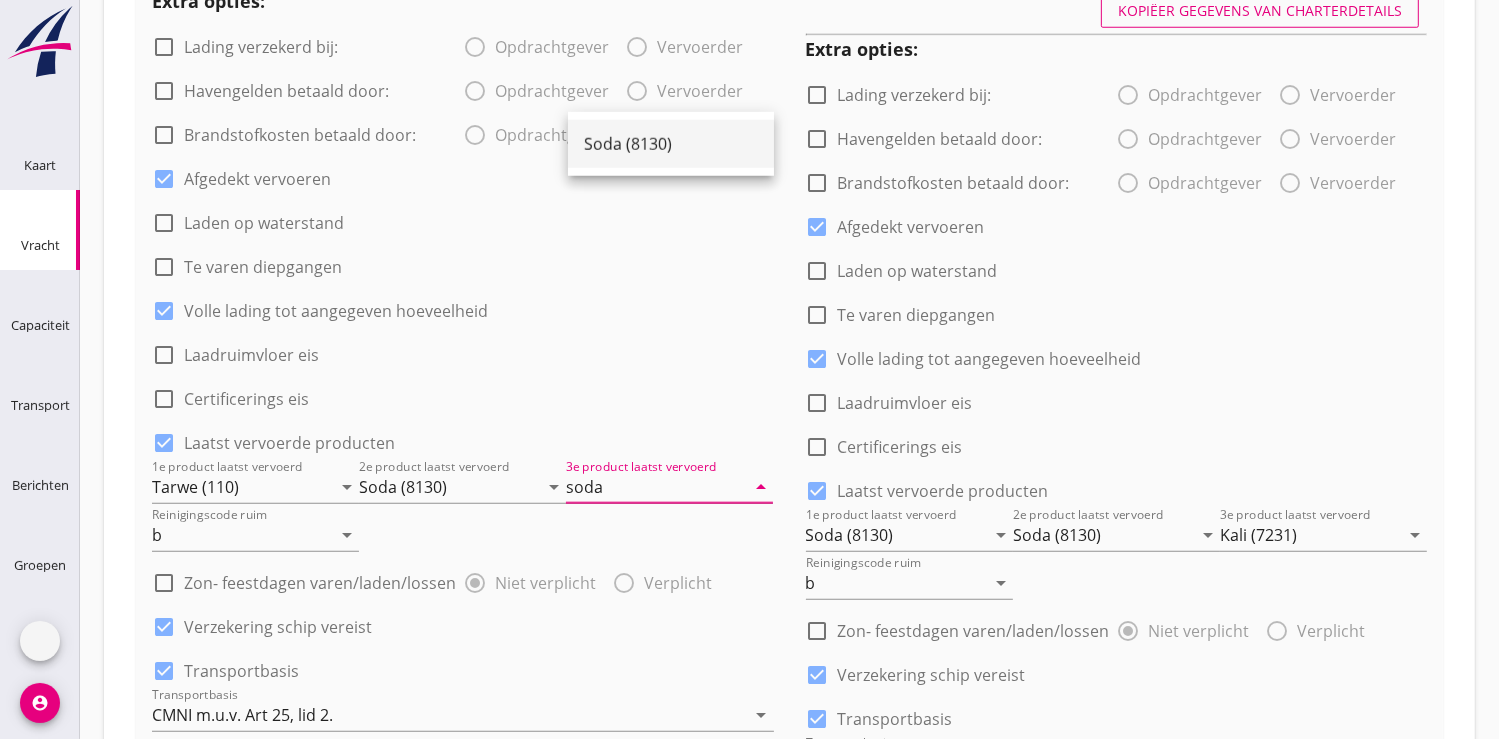 click on "Soda (8130)" at bounding box center (671, 144) 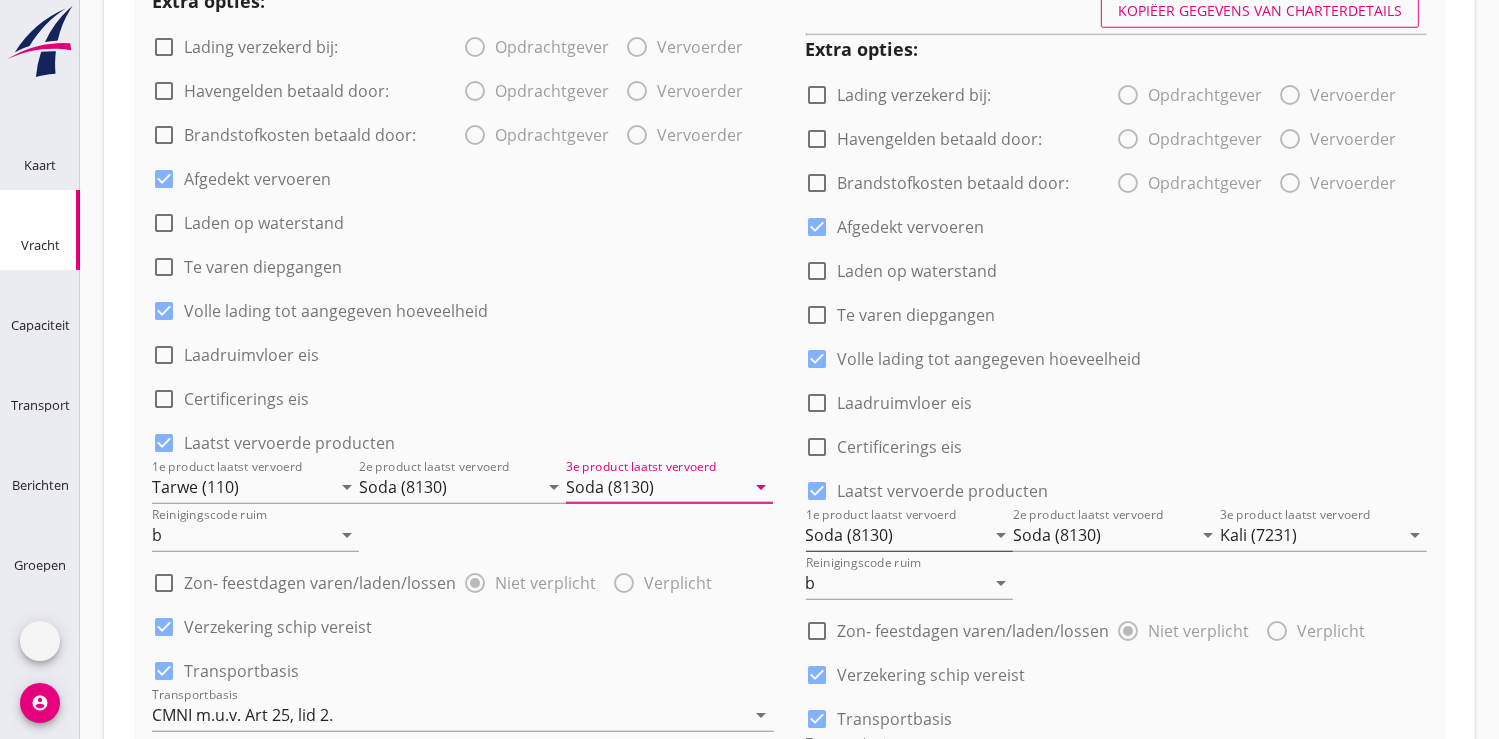 type on "Soda (8130)" 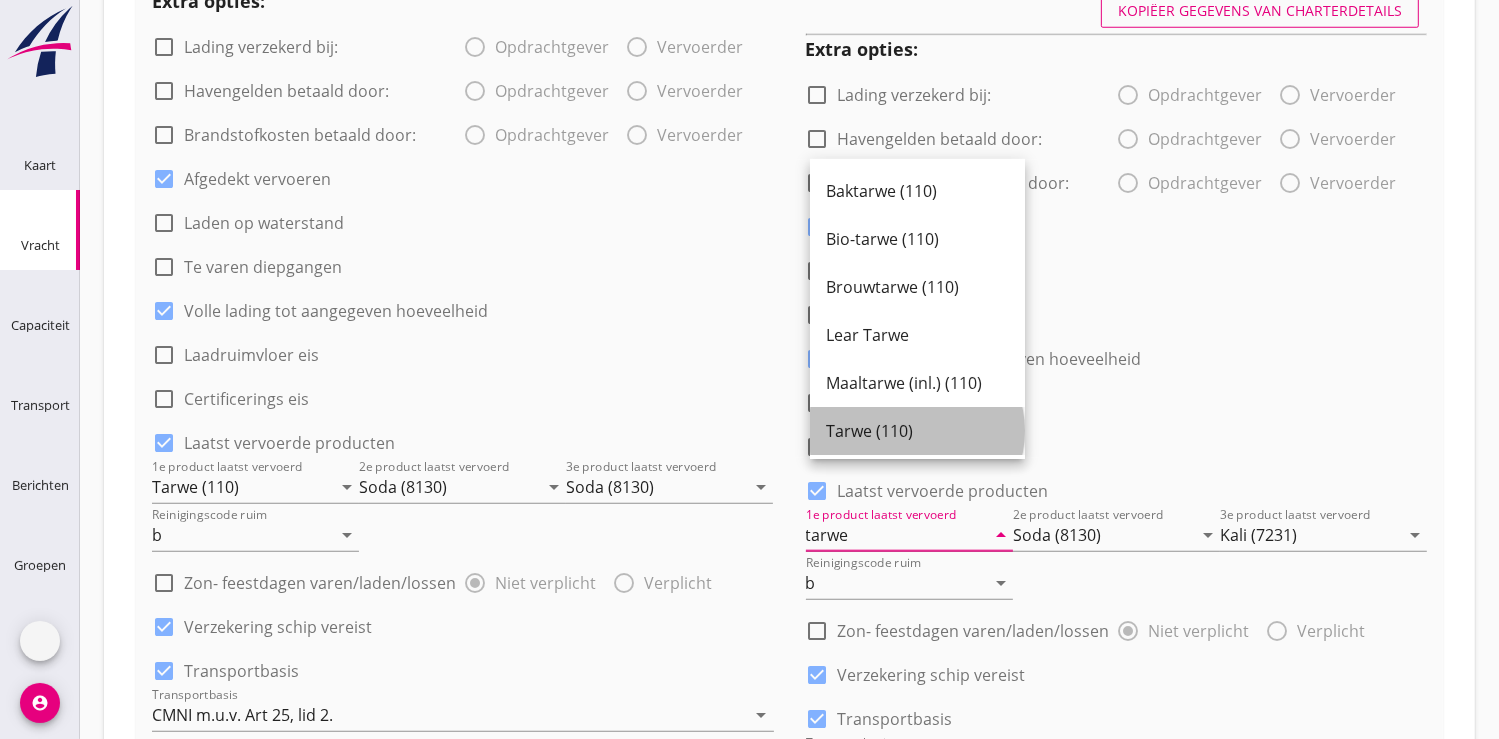 click on "Tarwe (110)" at bounding box center (917, 431) 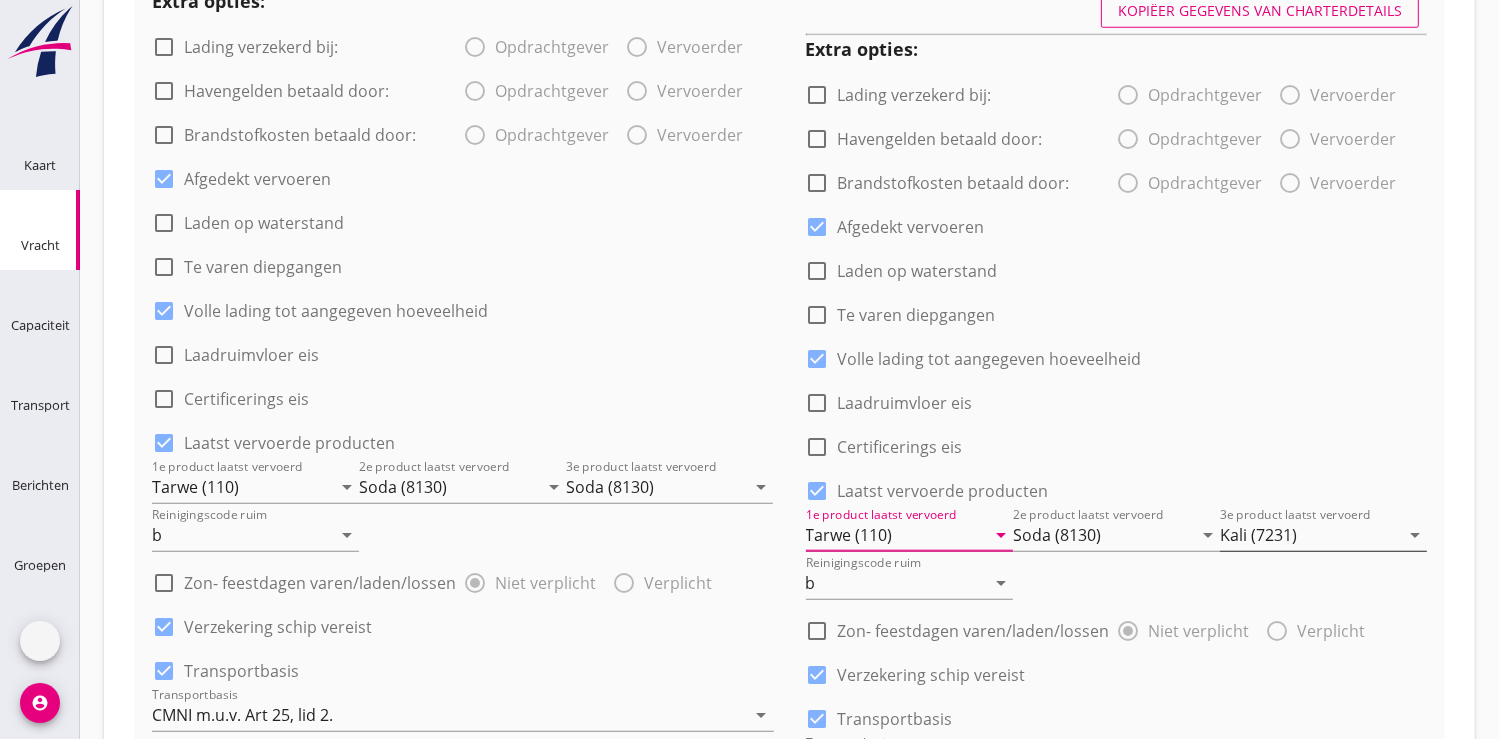 type on "Tarwe (110)" 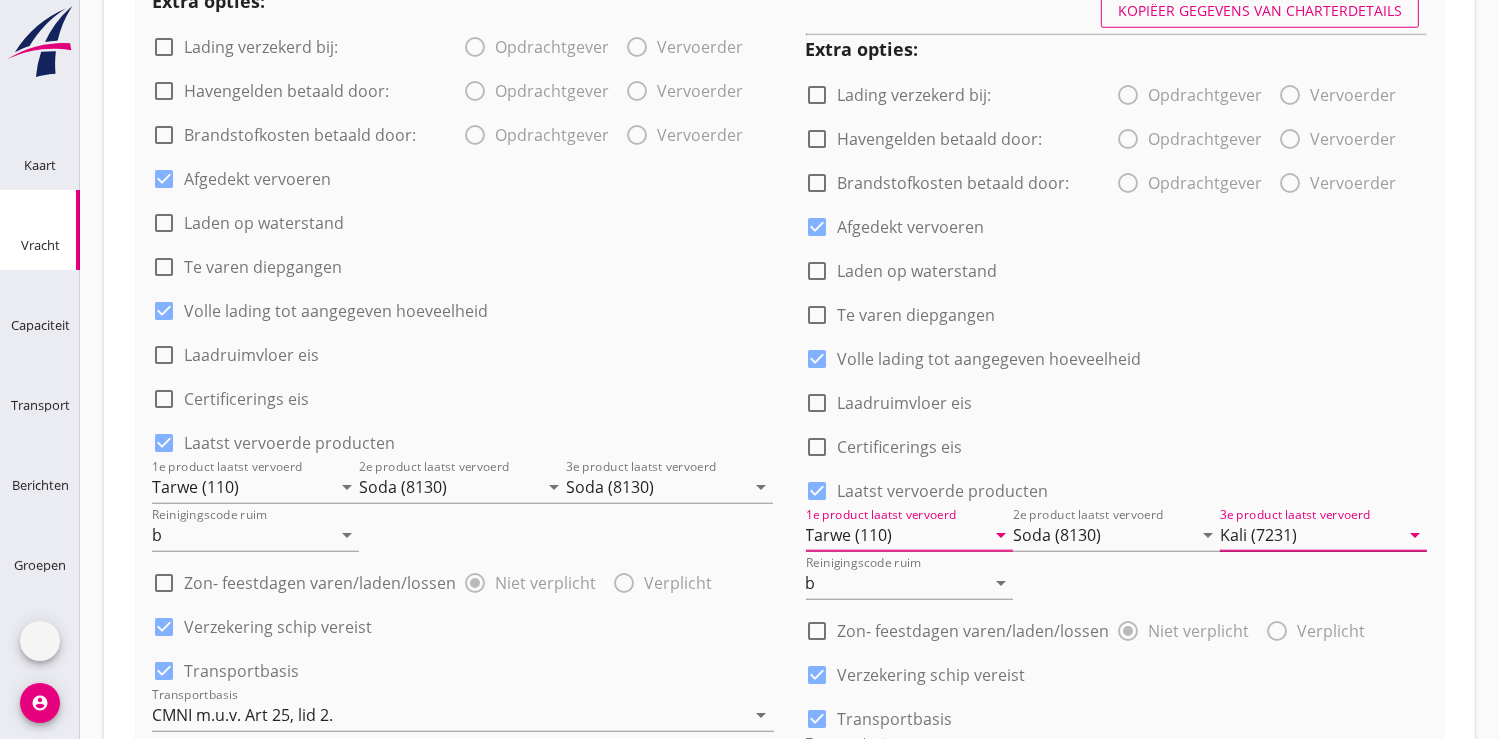 click on "Kali (7231)" at bounding box center [1309, 535] 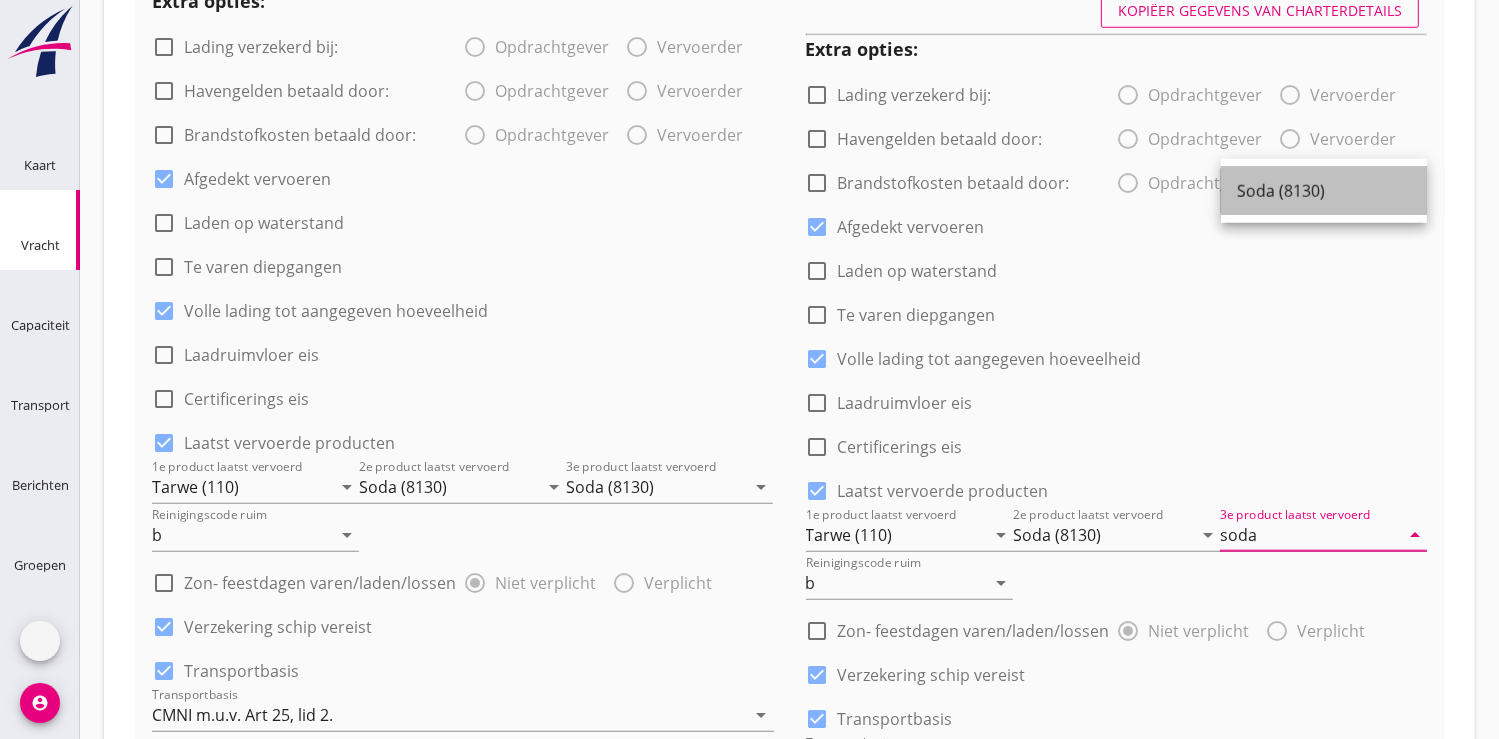 click on "Soda (8130)" at bounding box center [1324, 191] 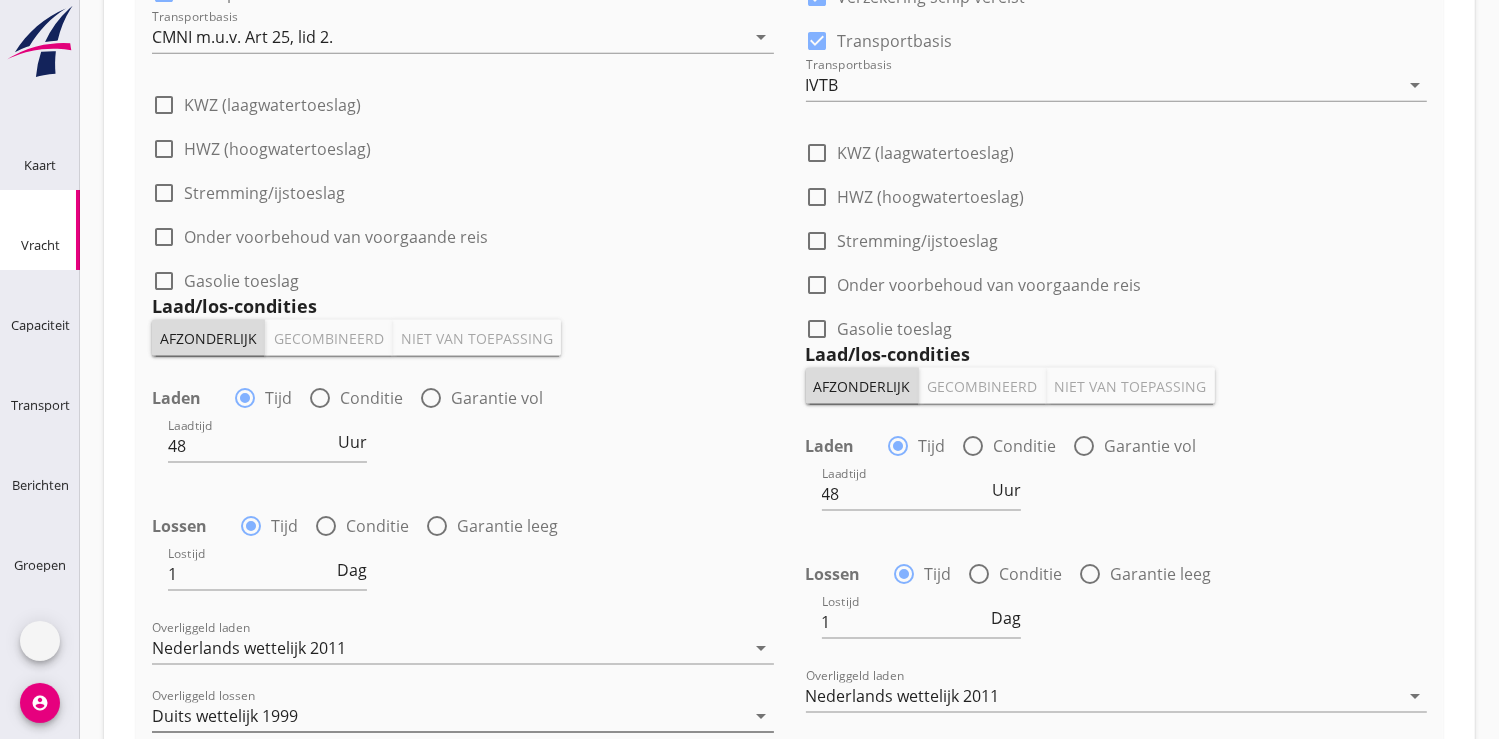 scroll, scrollTop: 2464, scrollLeft: 0, axis: vertical 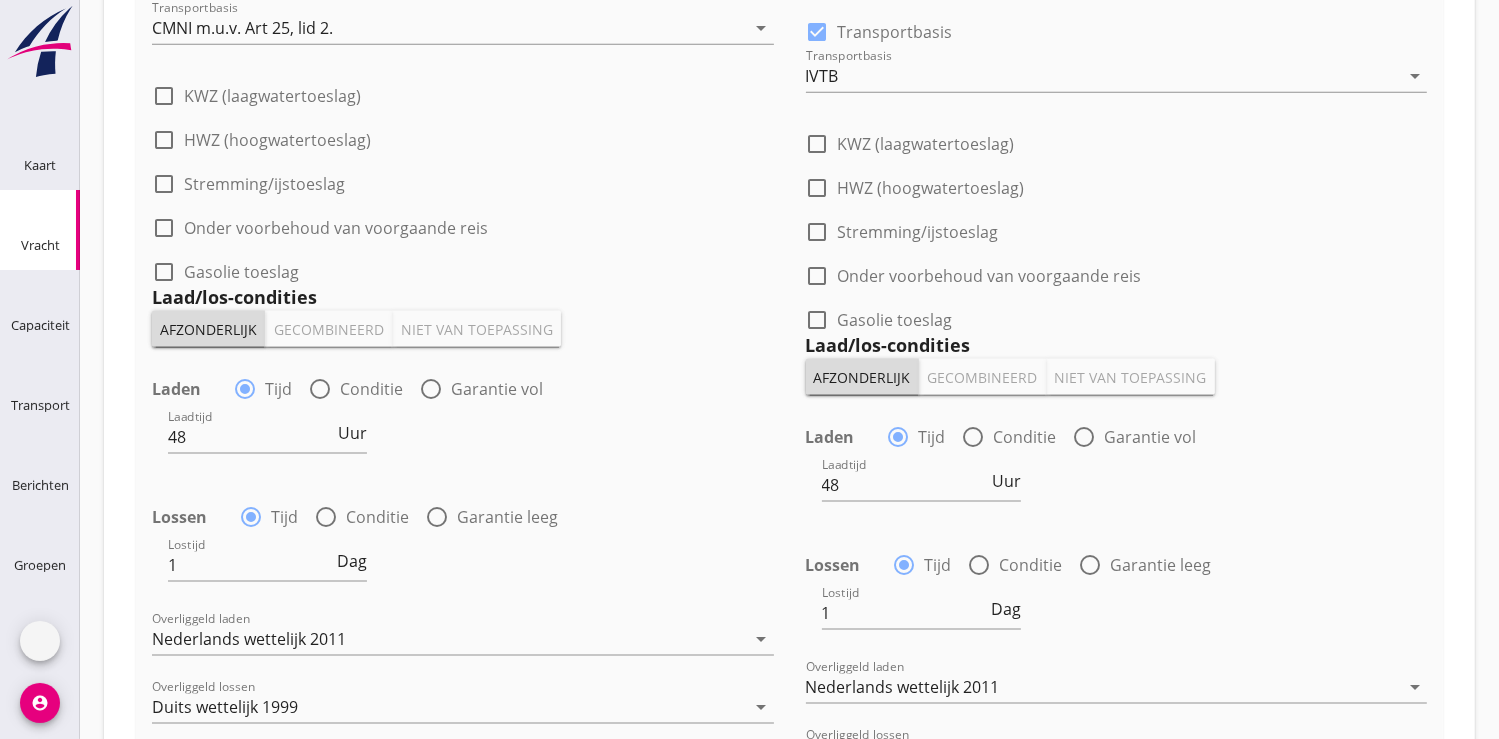 type on "Soda (8130)" 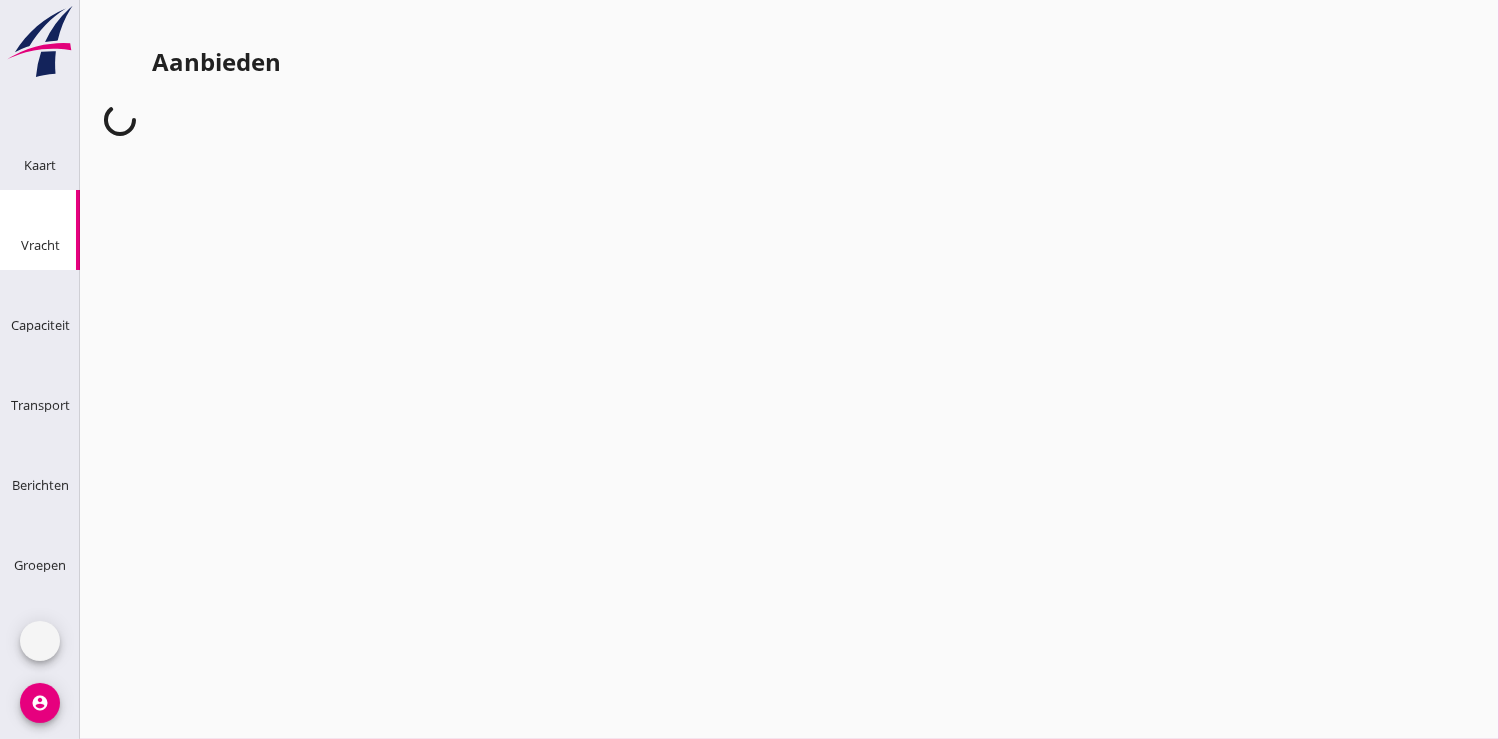 scroll, scrollTop: 0, scrollLeft: 0, axis: both 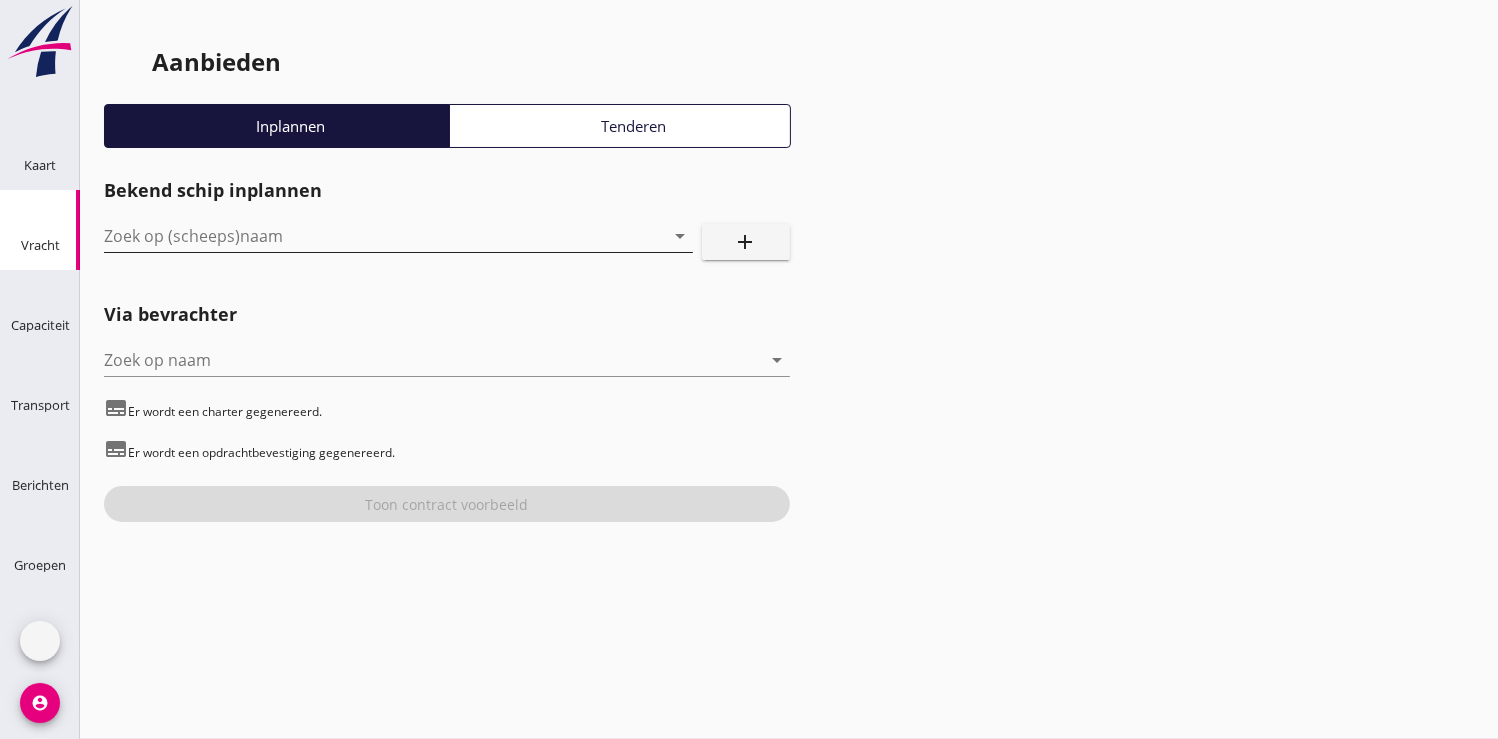 click at bounding box center [370, 236] 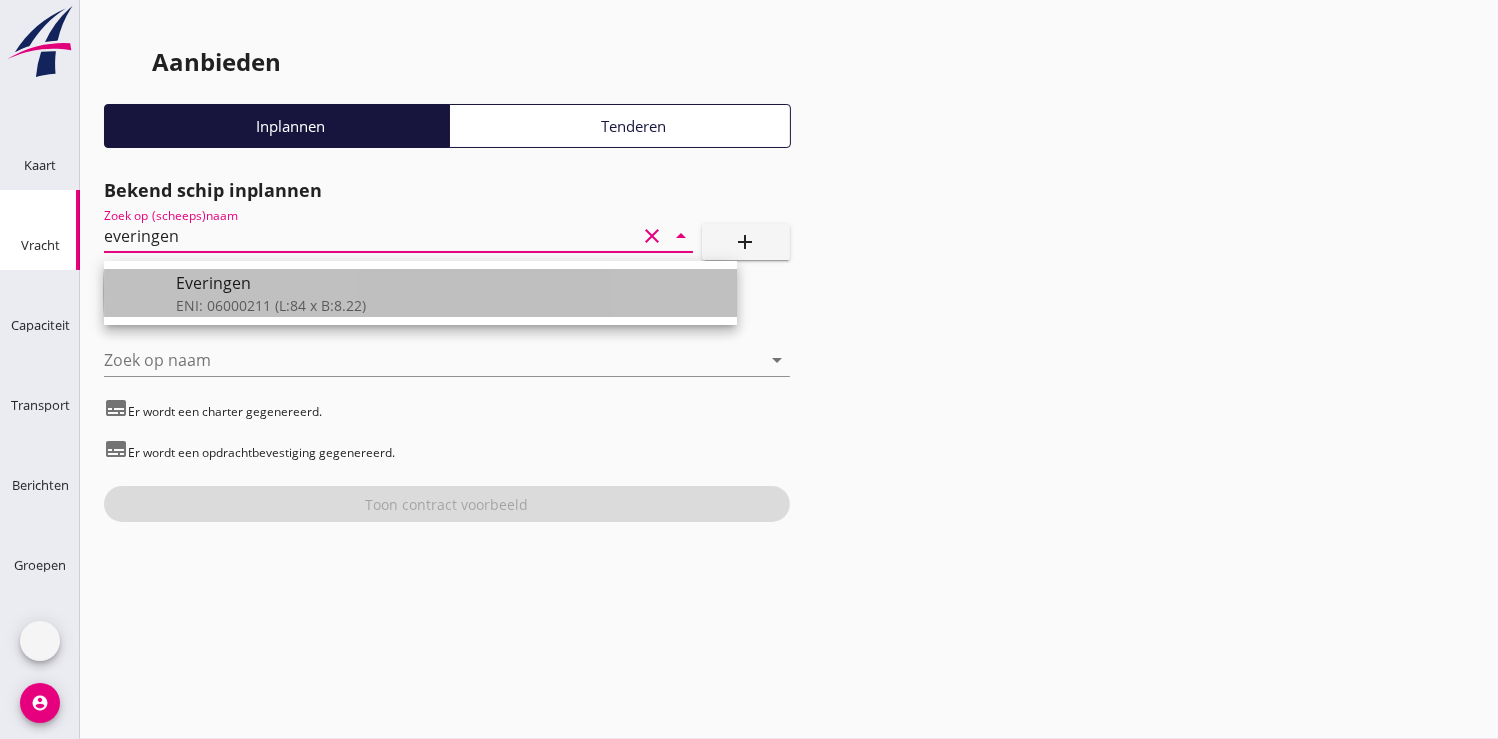 click on "Everingen" at bounding box center (448, 283) 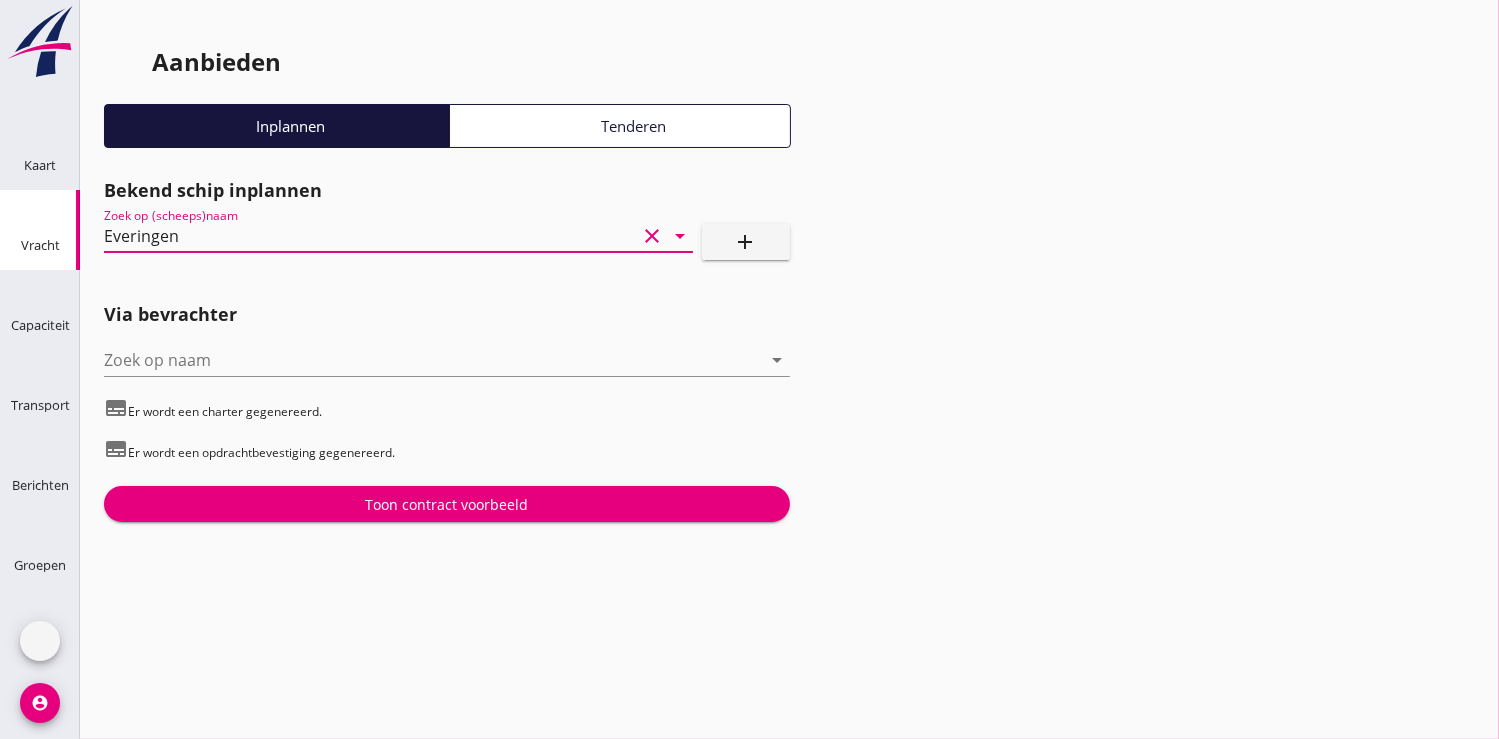 type on "Everingen" 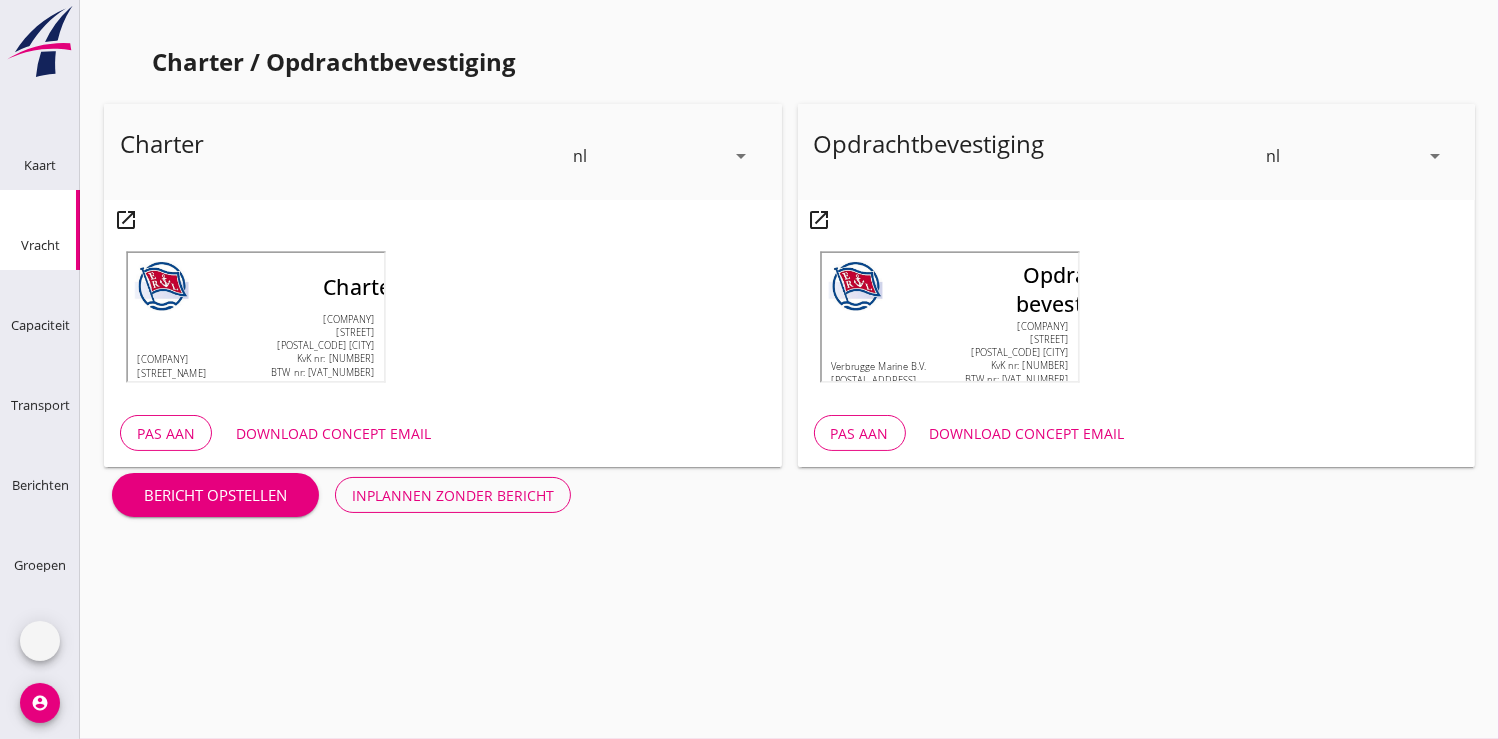 scroll, scrollTop: 576, scrollLeft: 0, axis: vertical 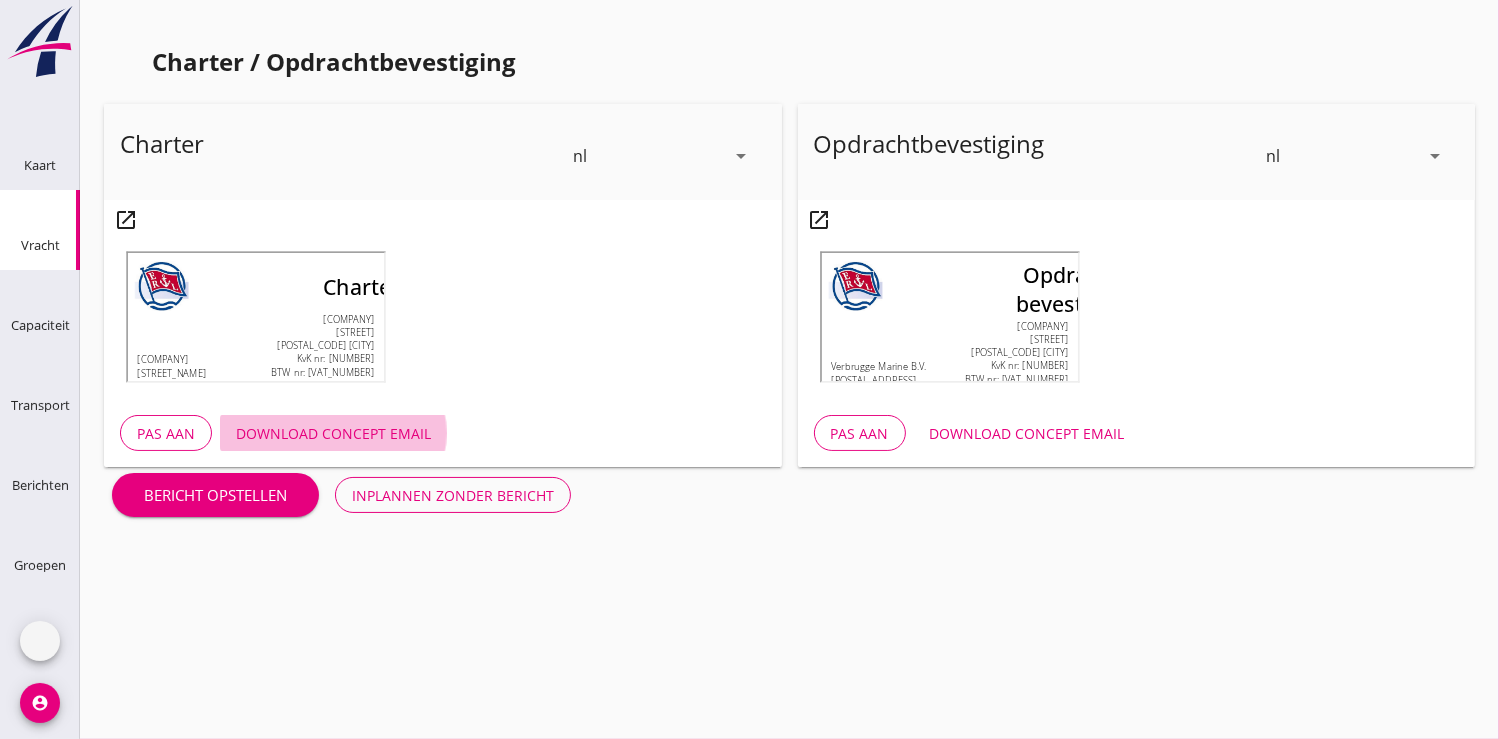 click on "Download concept email" at bounding box center [333, 433] 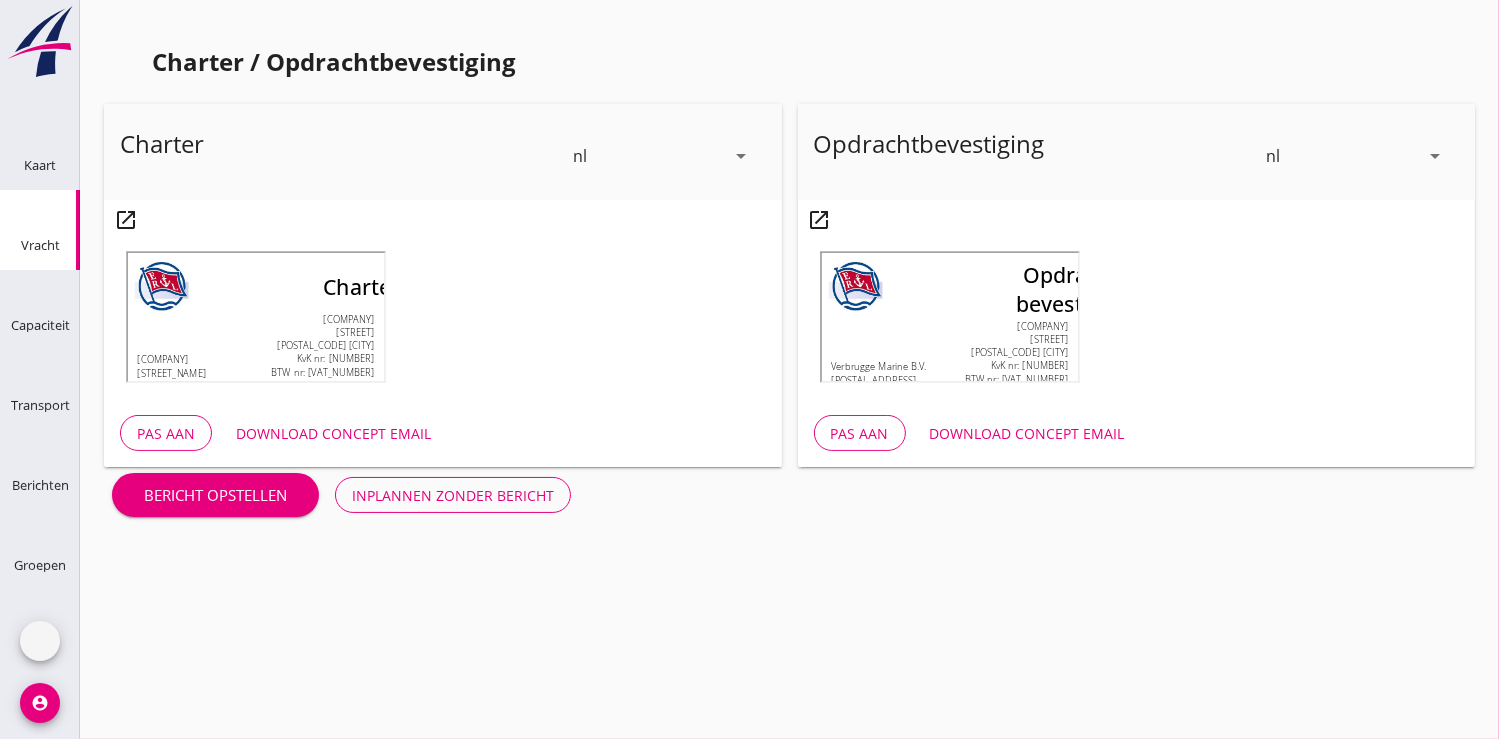scroll, scrollTop: 555, scrollLeft: 0, axis: vertical 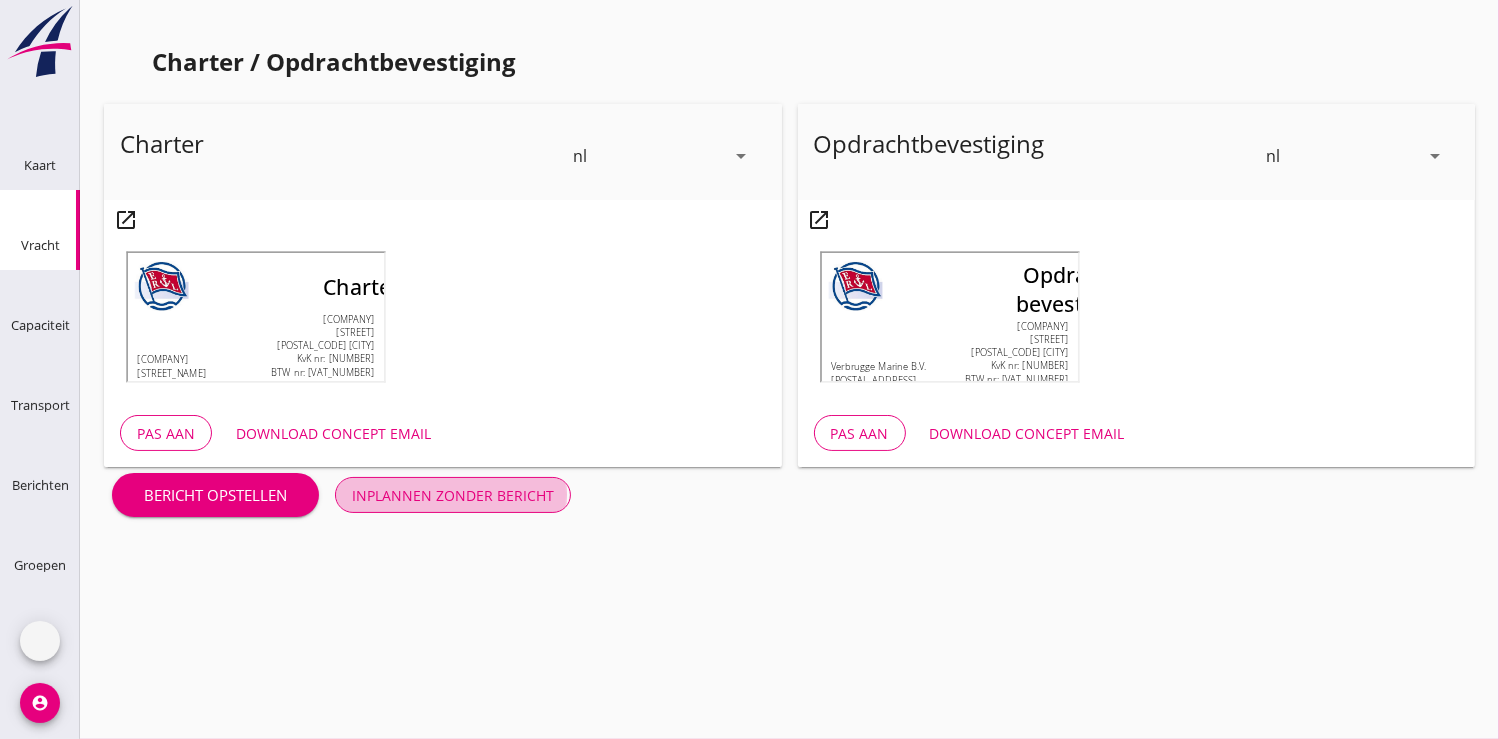 click on "Inplannen zonder bericht" at bounding box center [453, 495] 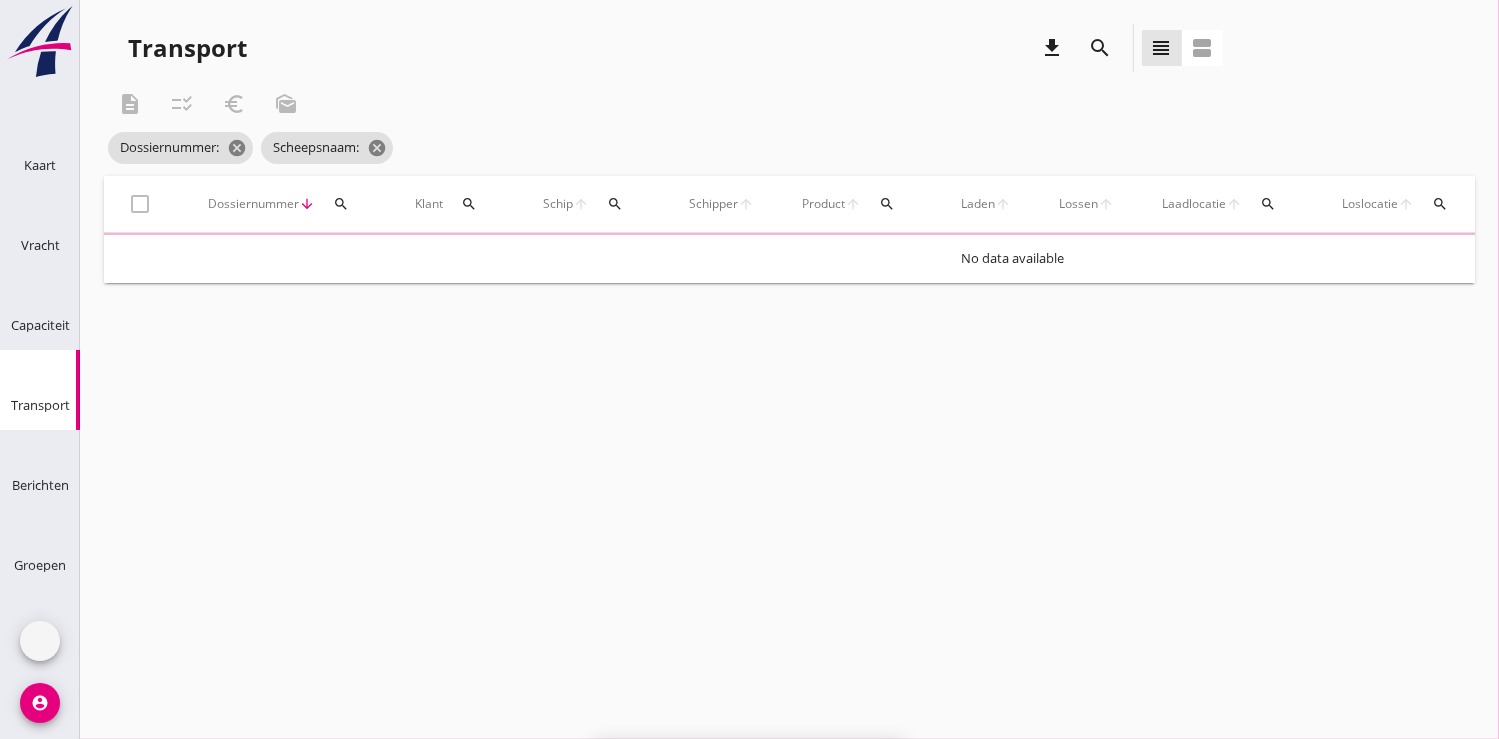 scroll, scrollTop: 0, scrollLeft: 0, axis: both 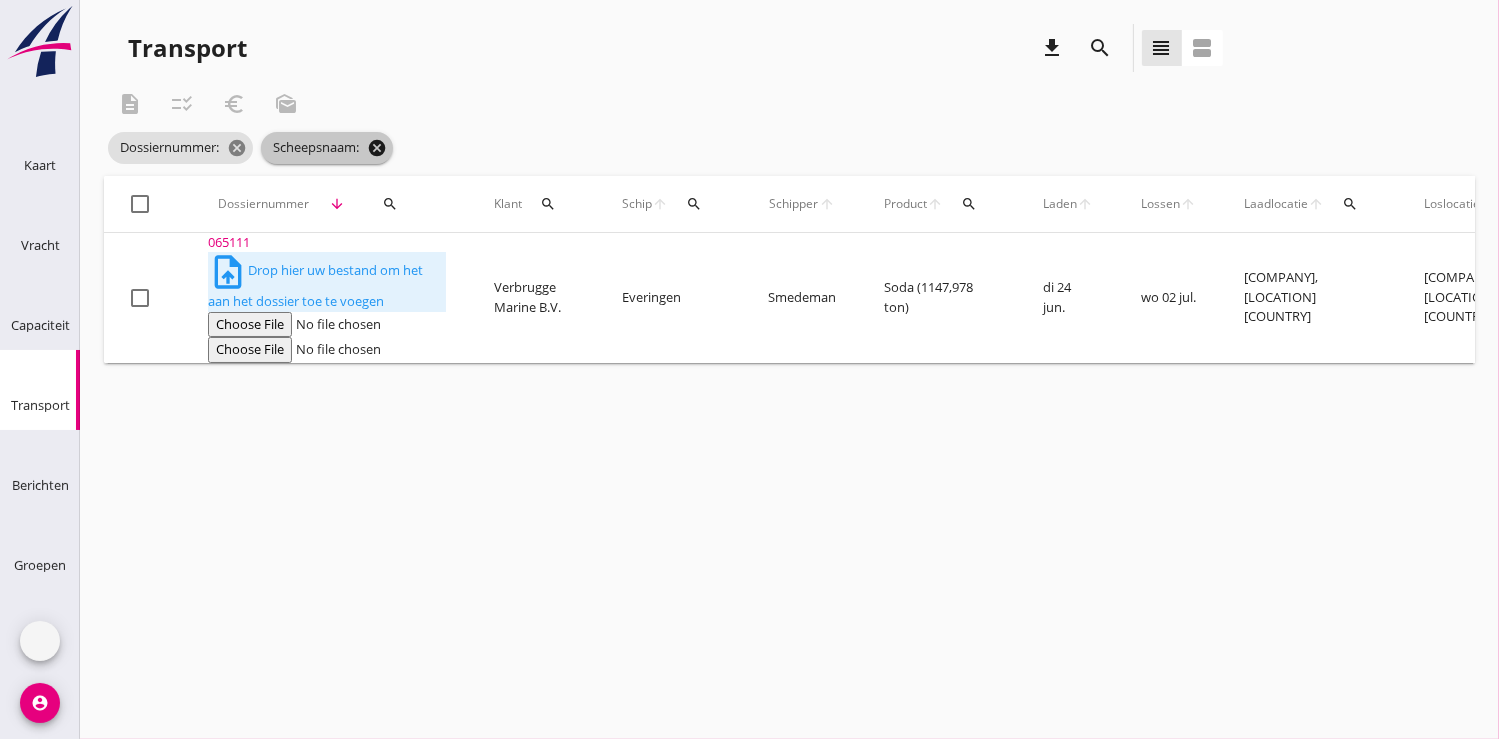 click on "cancel" at bounding box center [237, 148] 